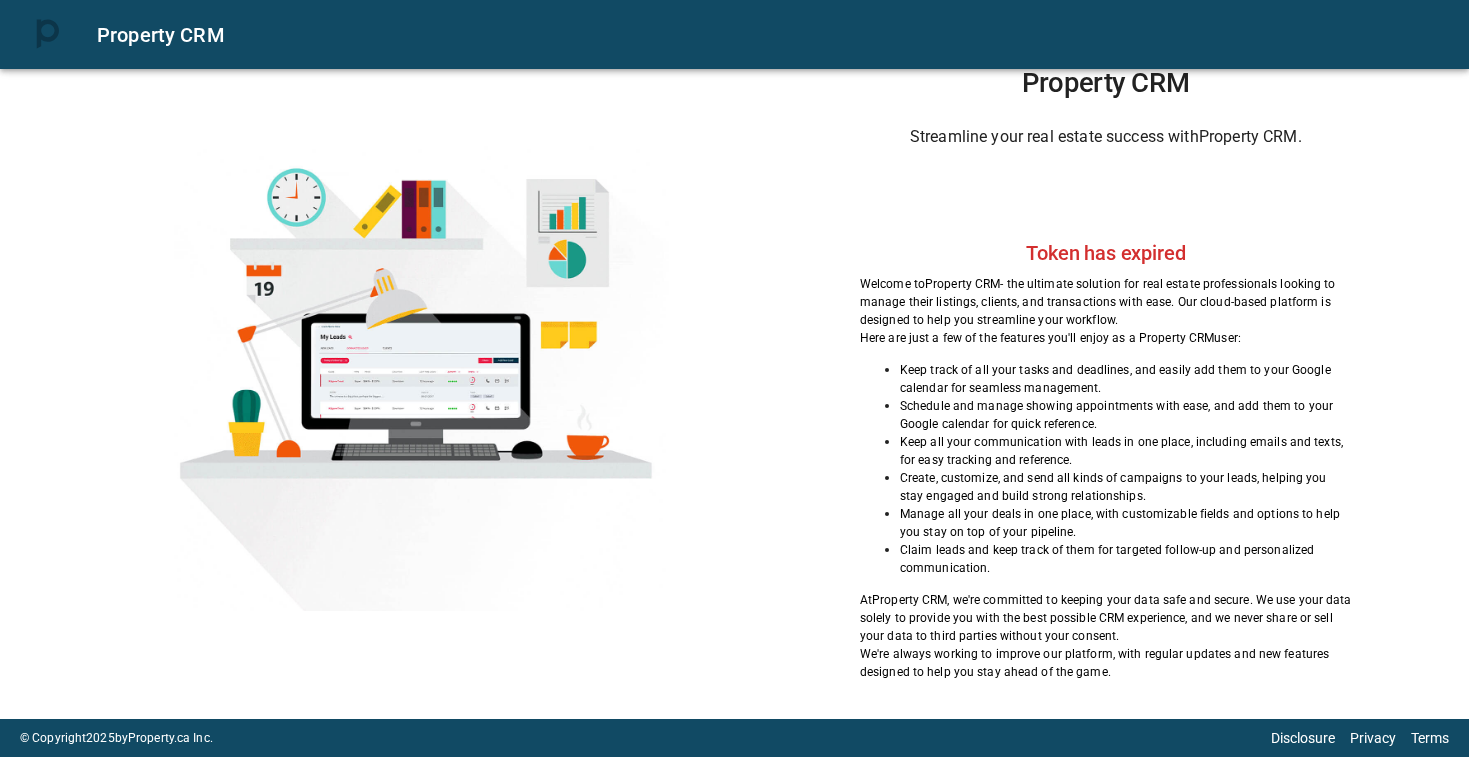 scroll, scrollTop: 26, scrollLeft: 0, axis: vertical 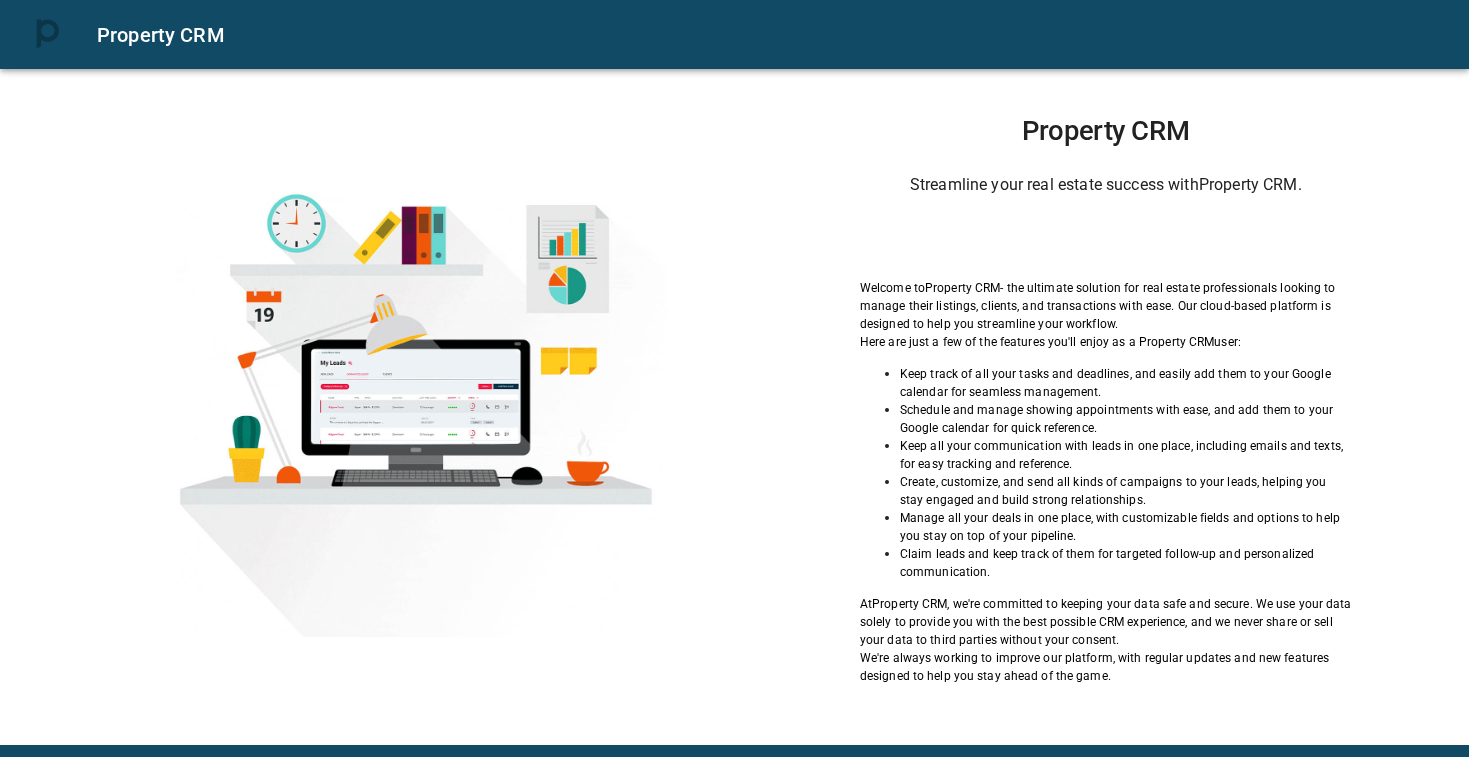 click on "Streamline your real estate success with  Property CRM ." at bounding box center [1106, 185] 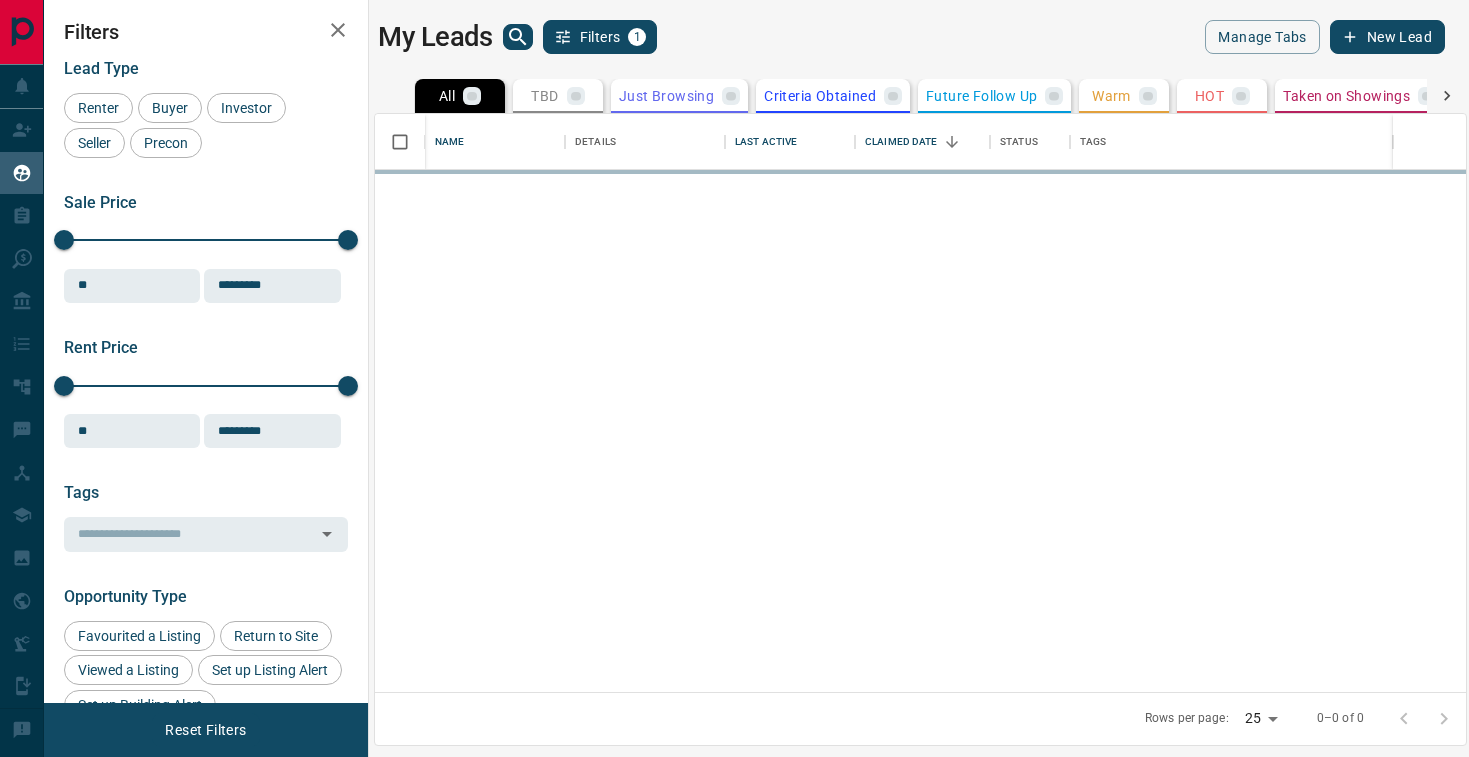 scroll, scrollTop: 1, scrollLeft: 1, axis: both 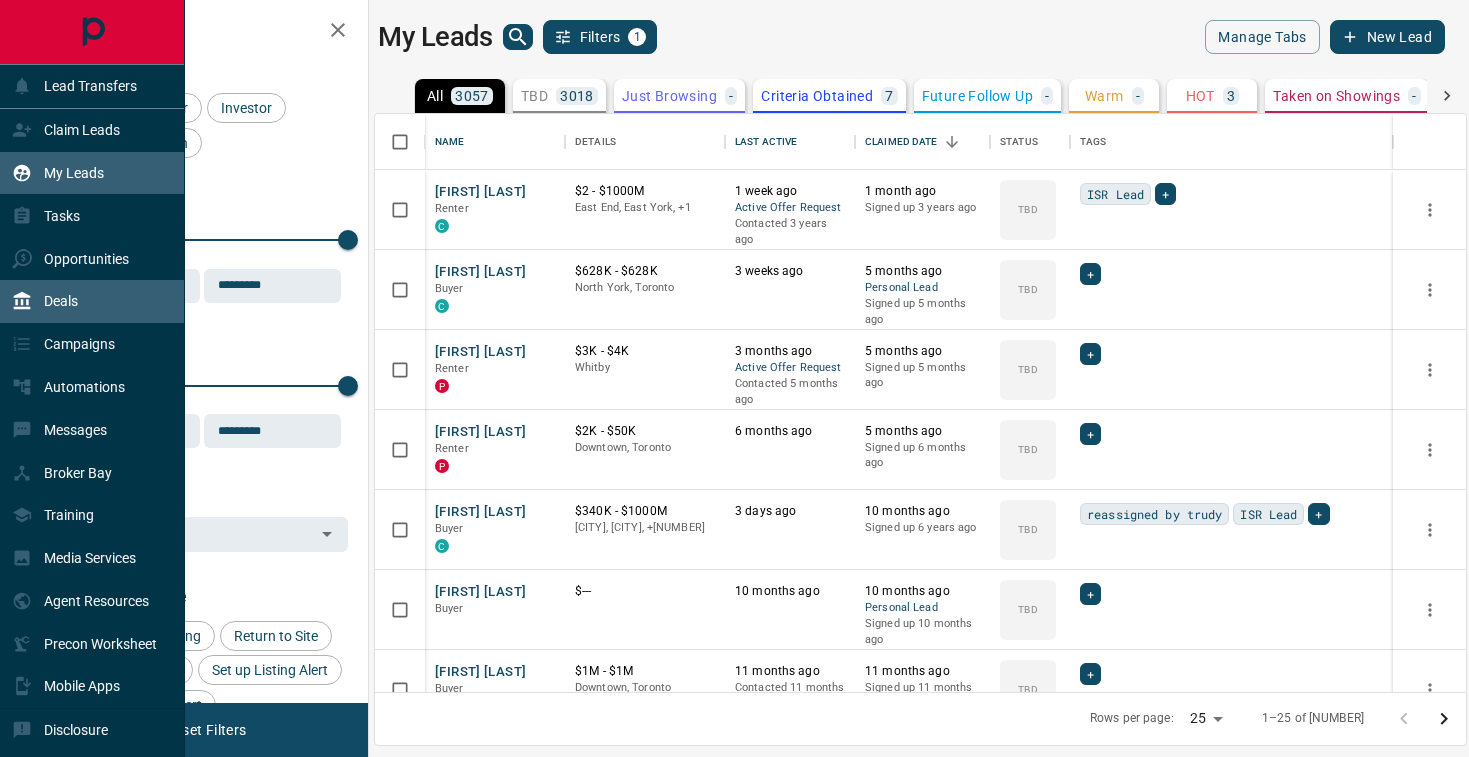 click on "Deals" at bounding box center (61, 301) 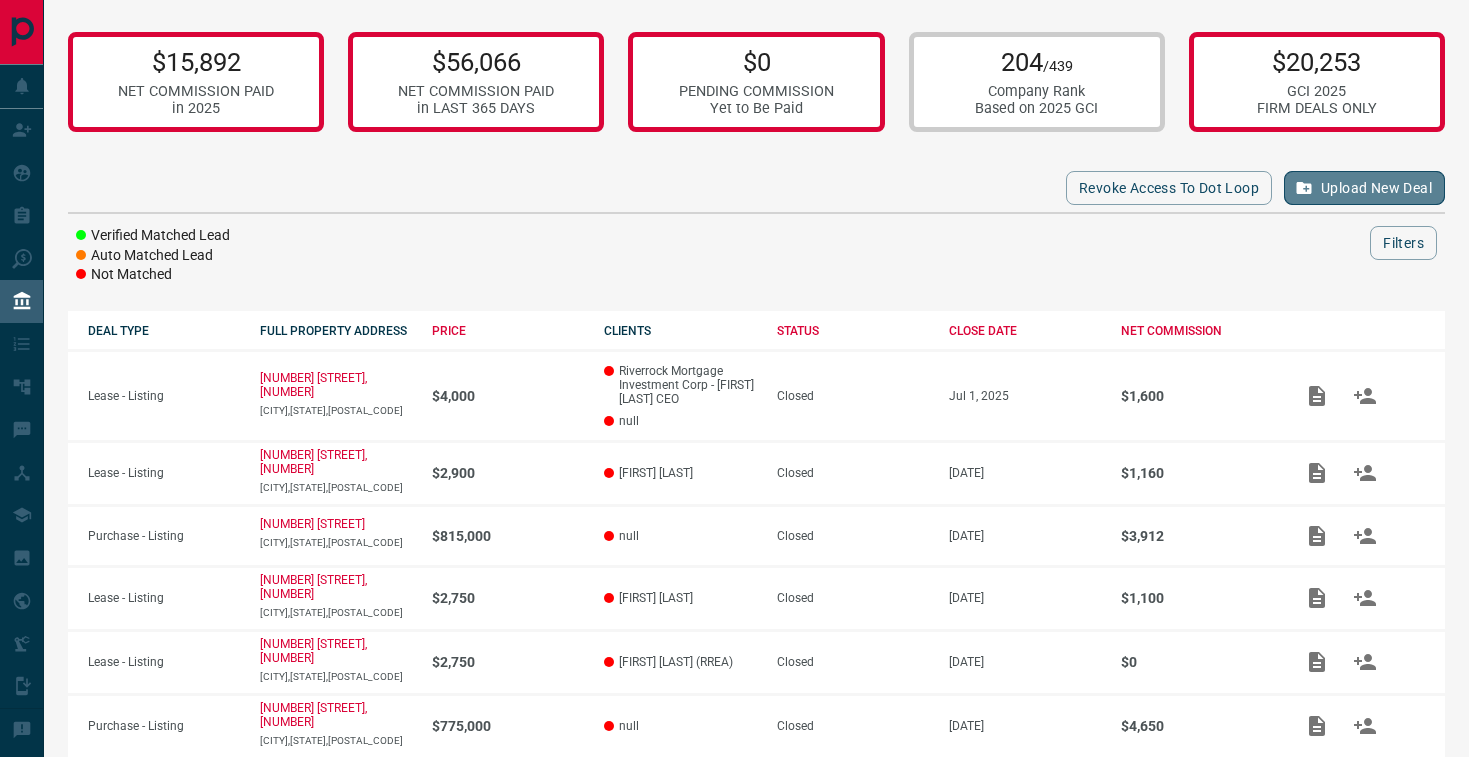 click on "Upload New Deal" at bounding box center (1364, 188) 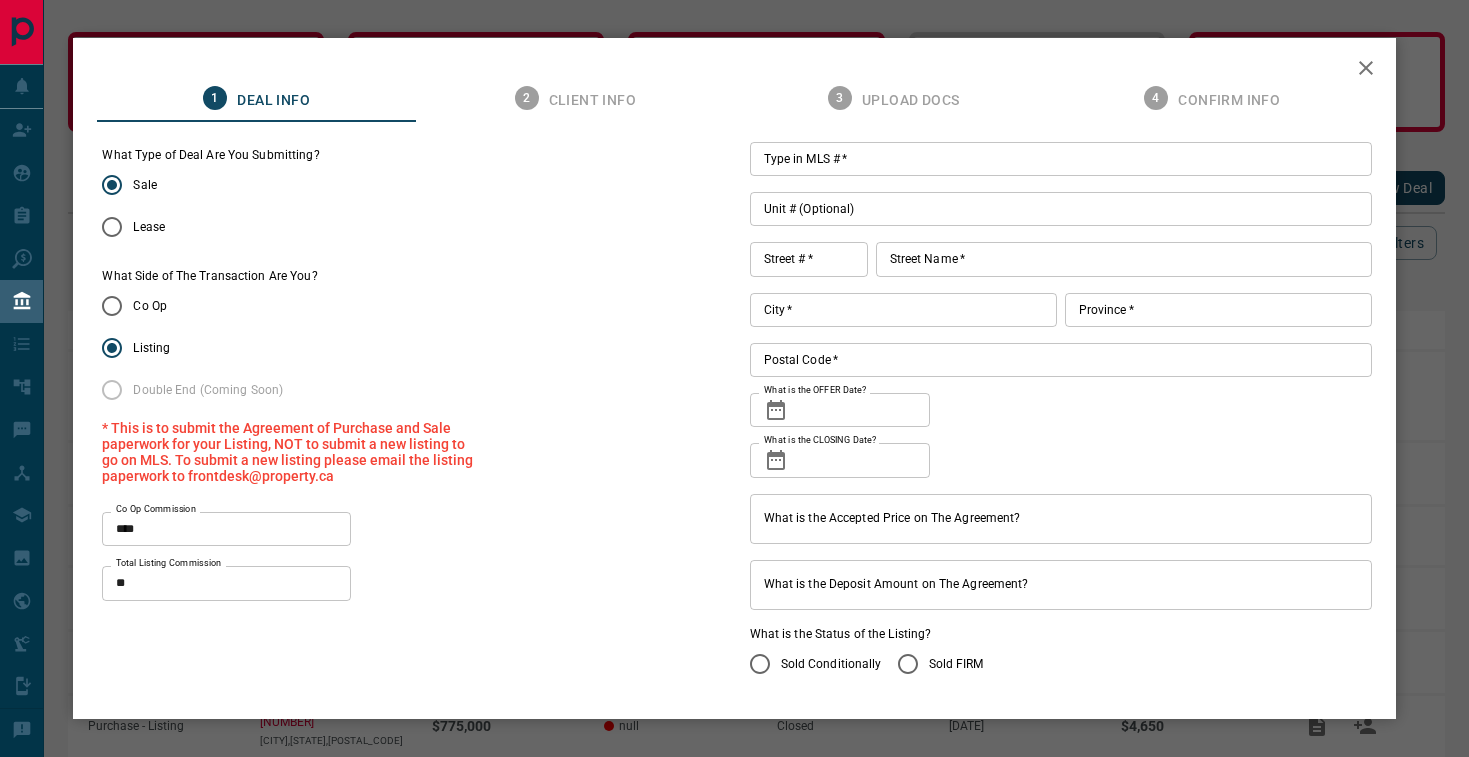 click on "****" at bounding box center [226, 529] 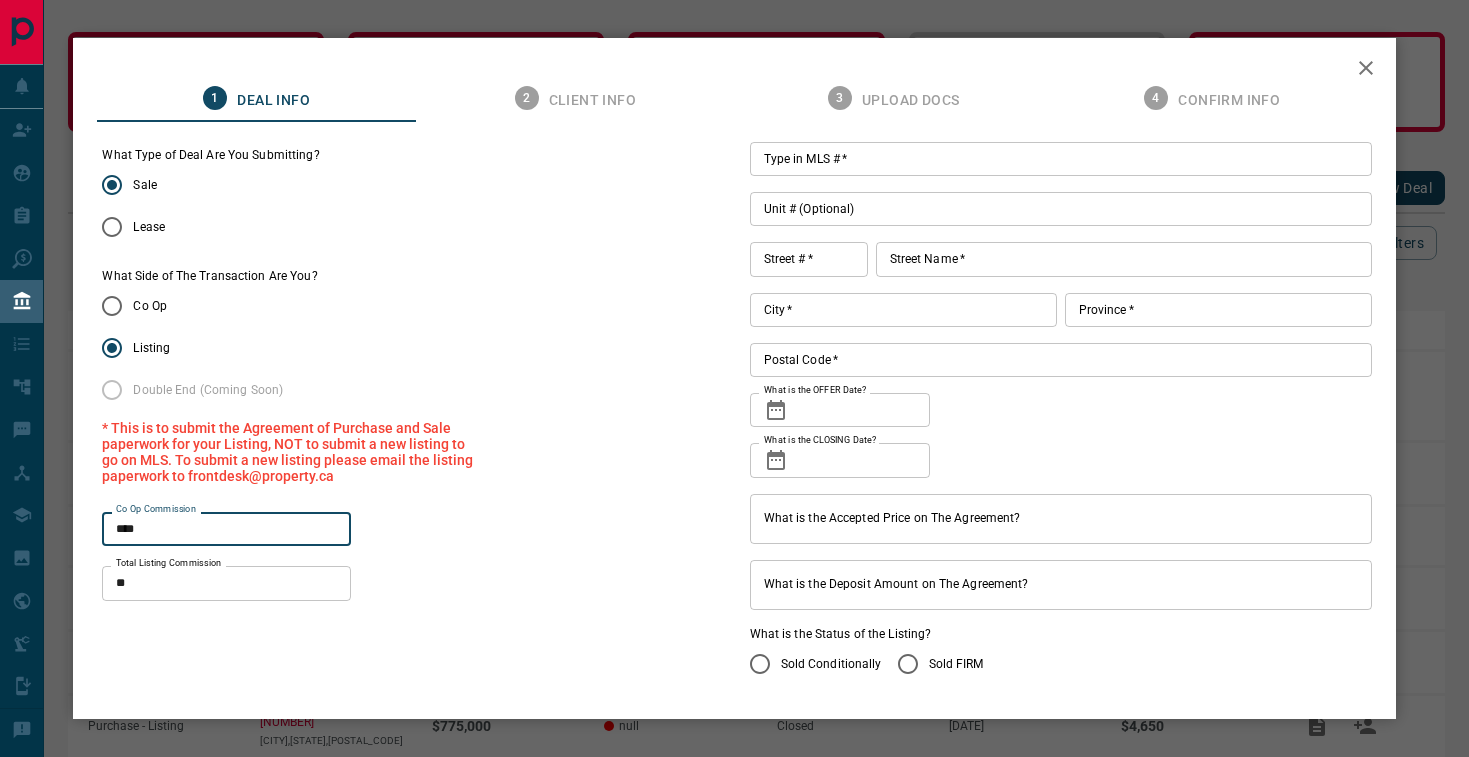 click on "****" at bounding box center [226, 529] 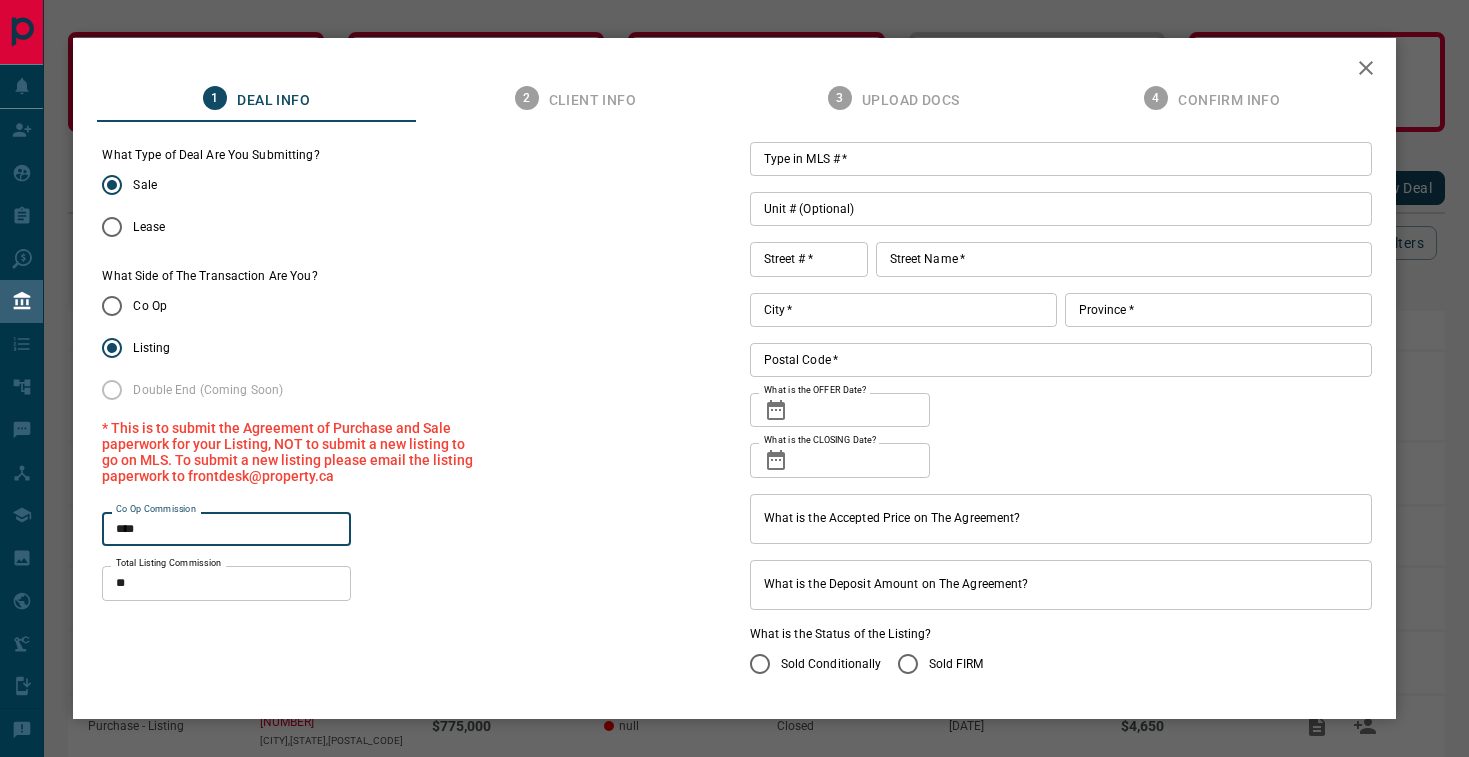 type on "****" 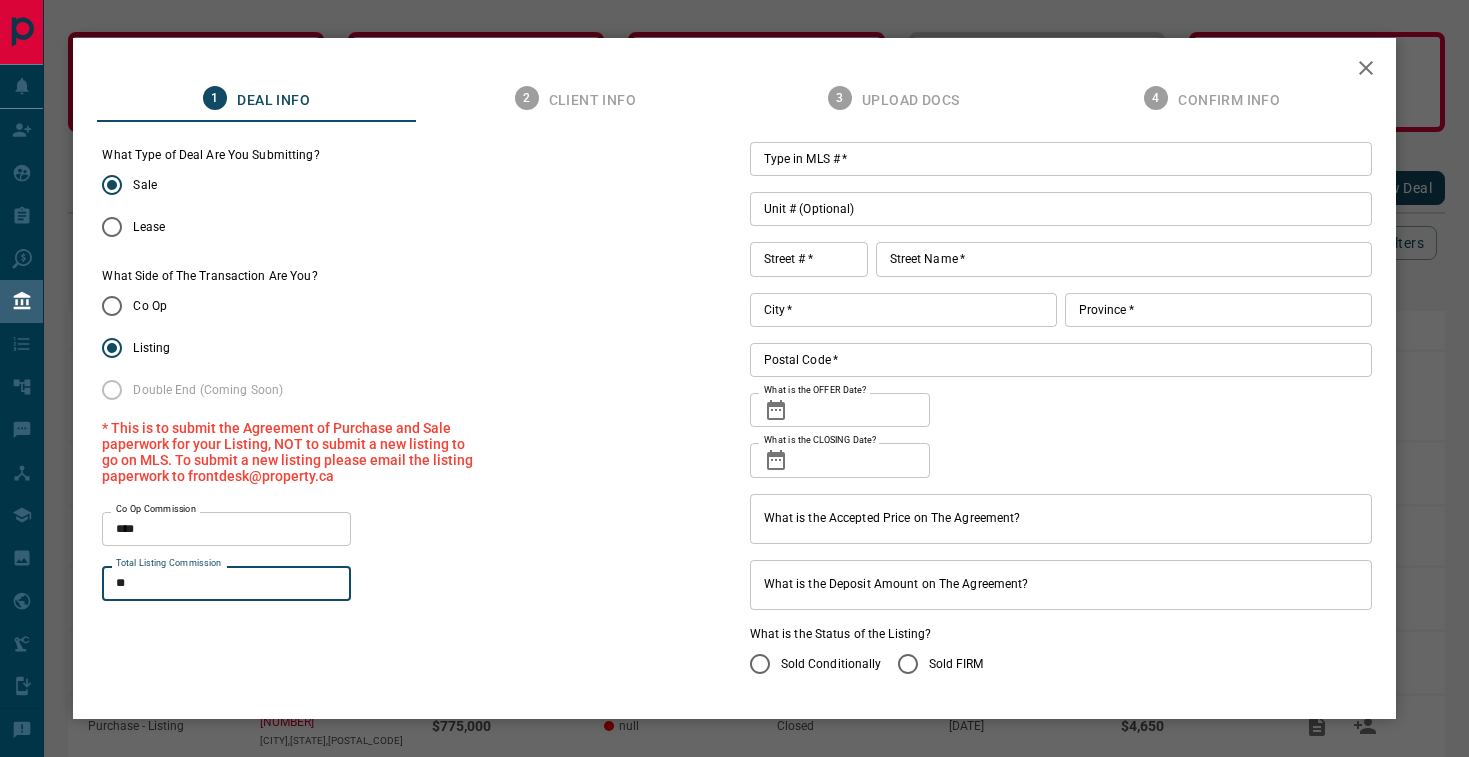 click on "**" at bounding box center [226, 583] 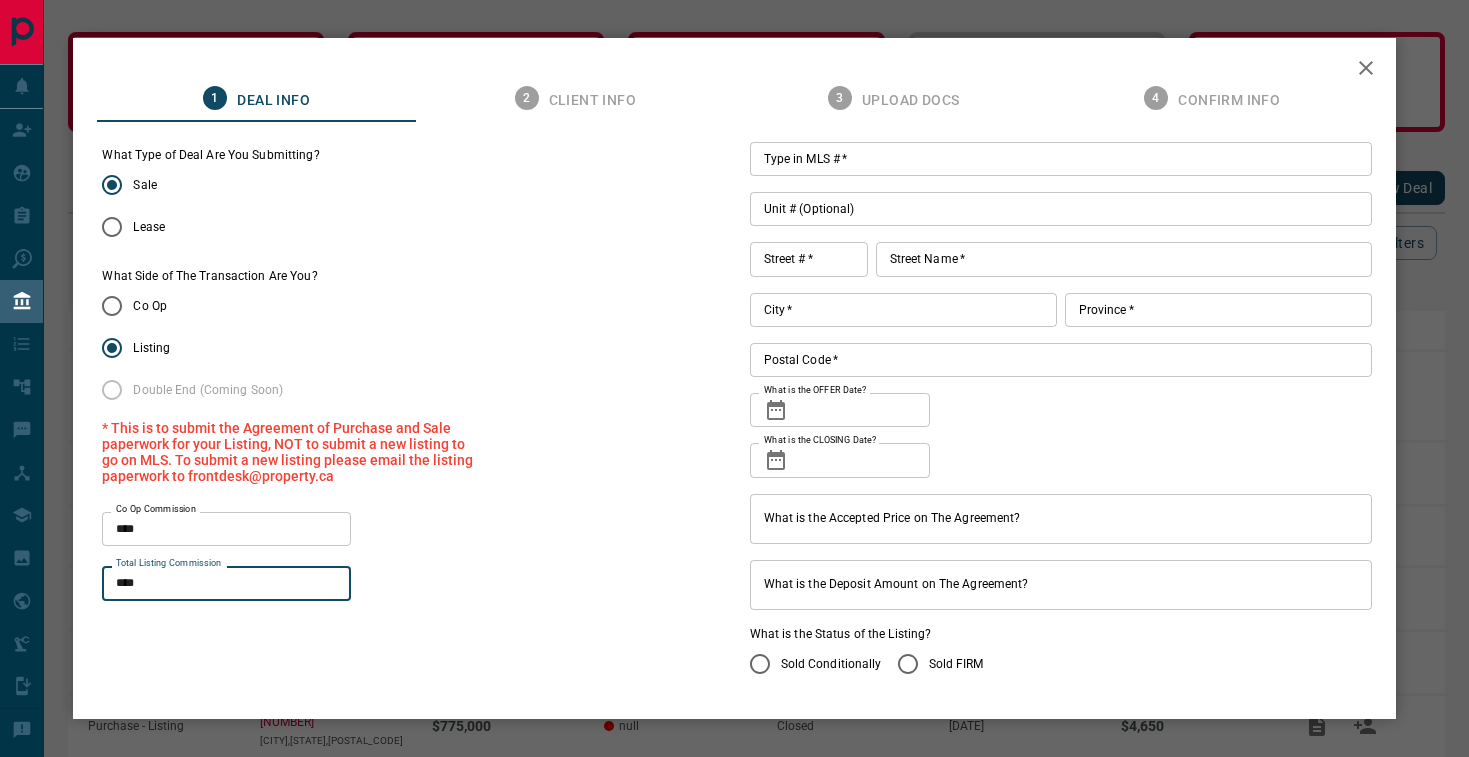 type on "****" 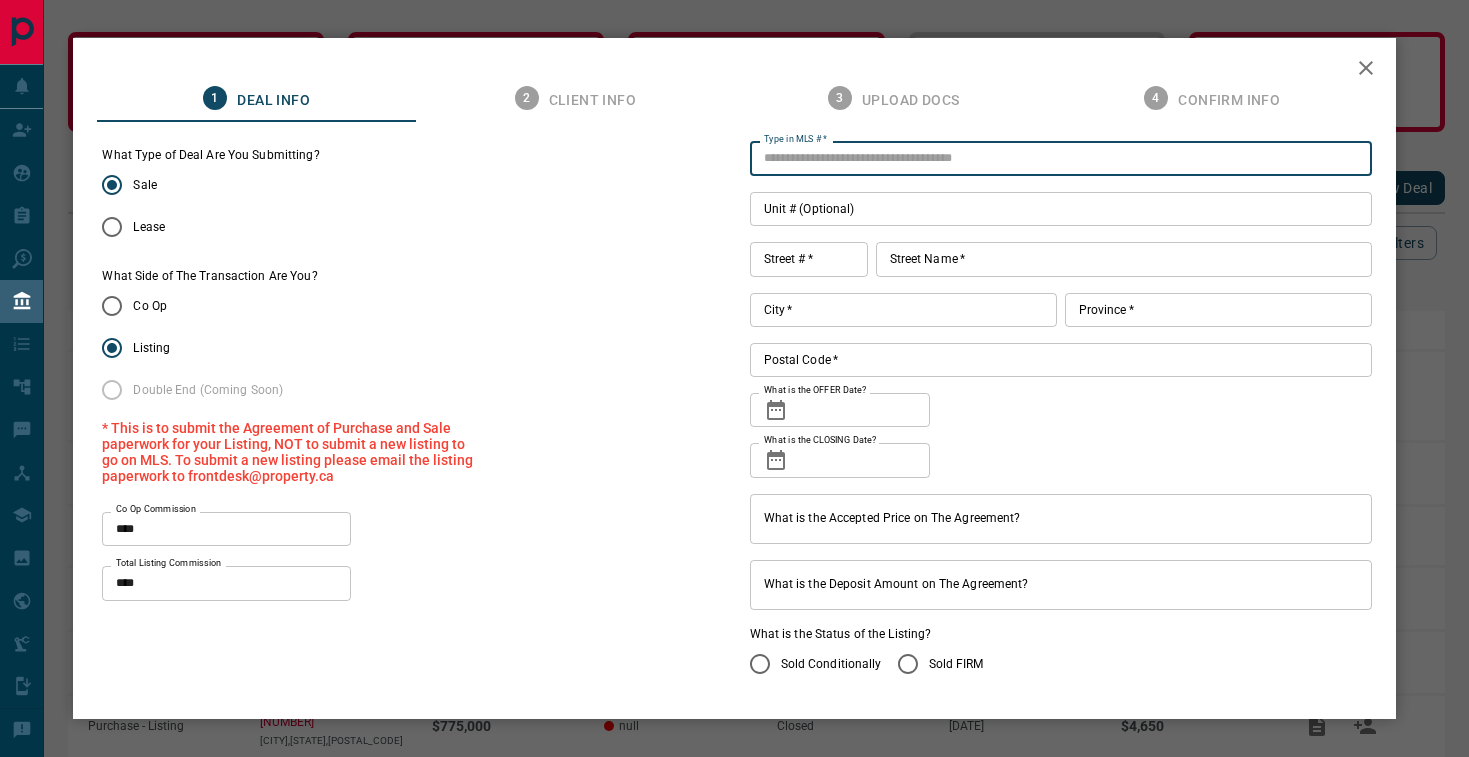 paste on "*********" 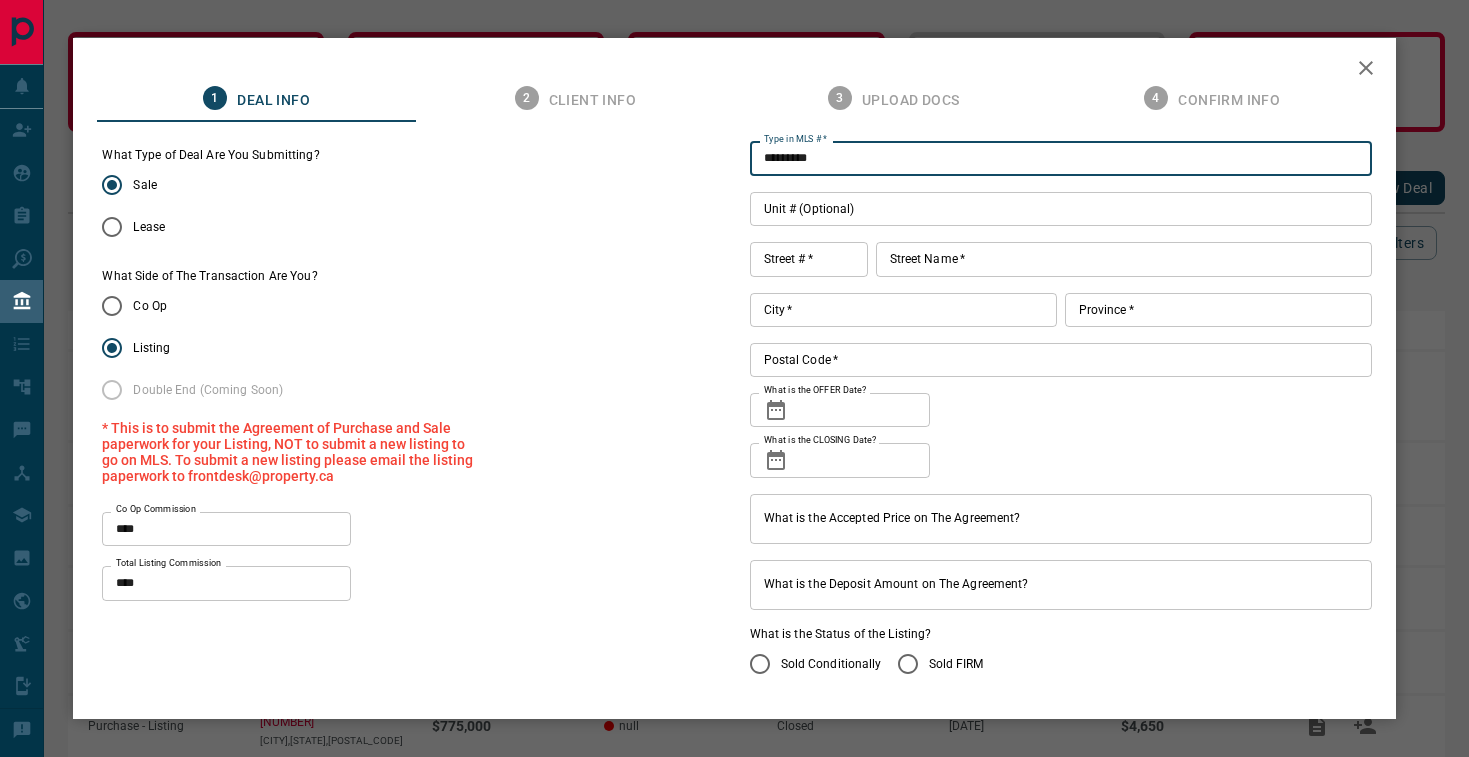 type on "*********" 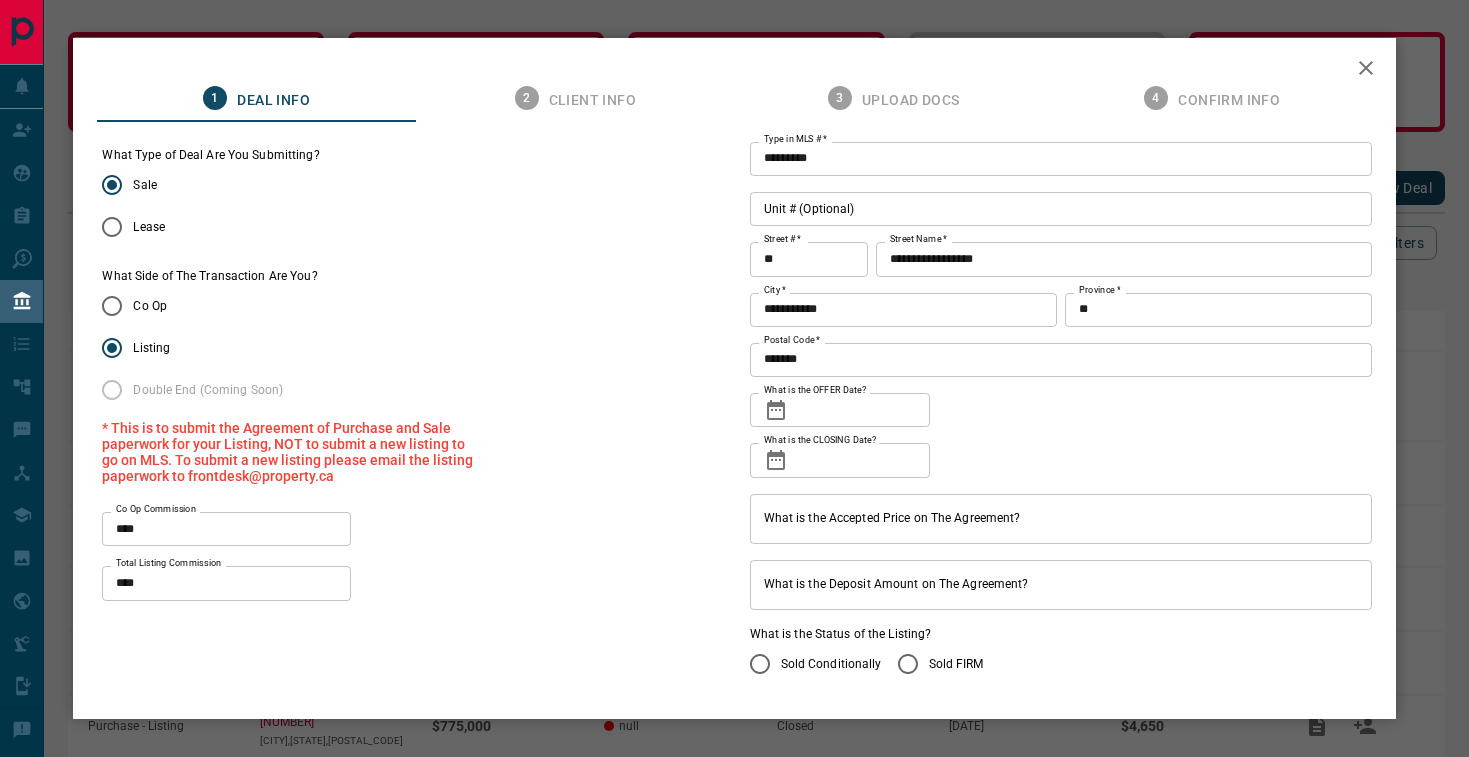 click 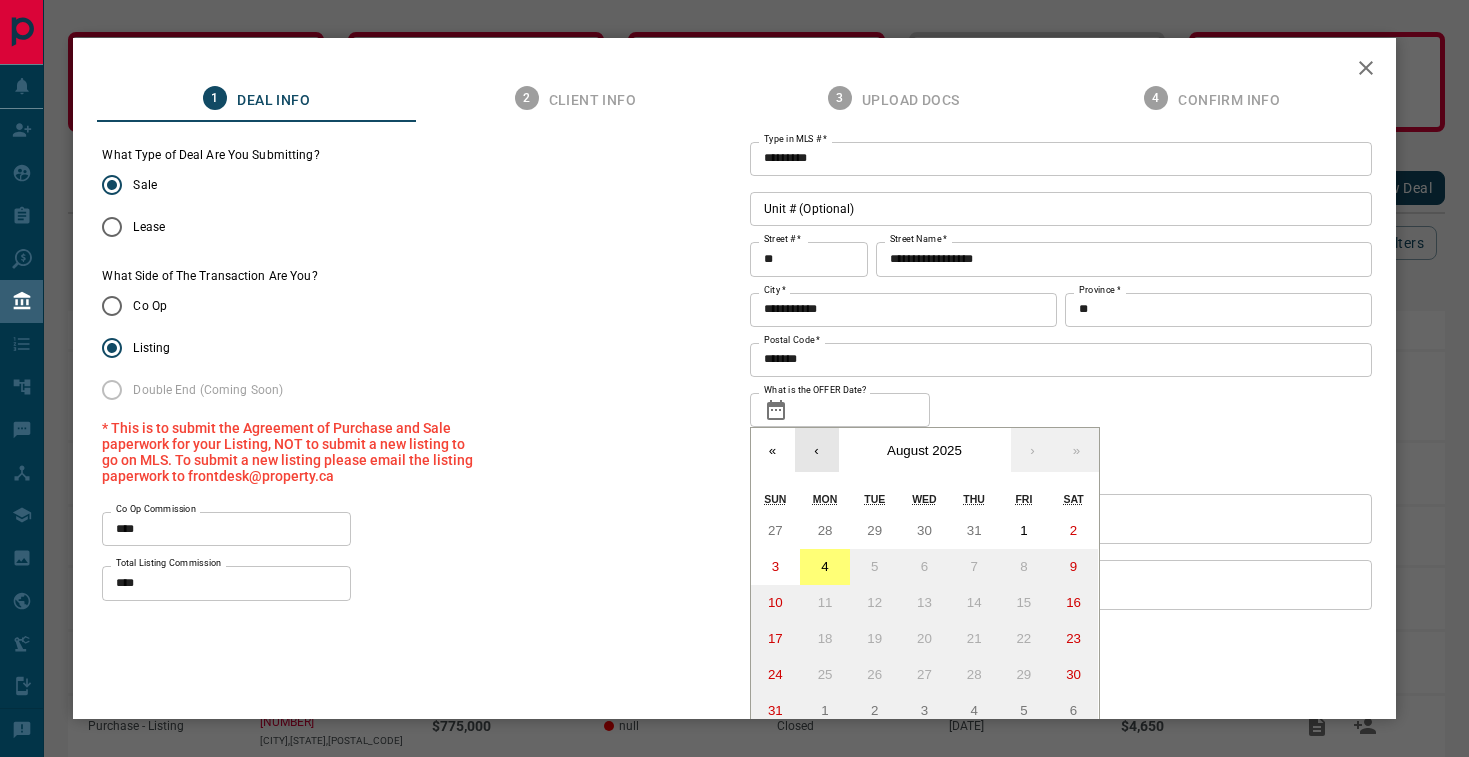 click on "‹" at bounding box center (817, 450) 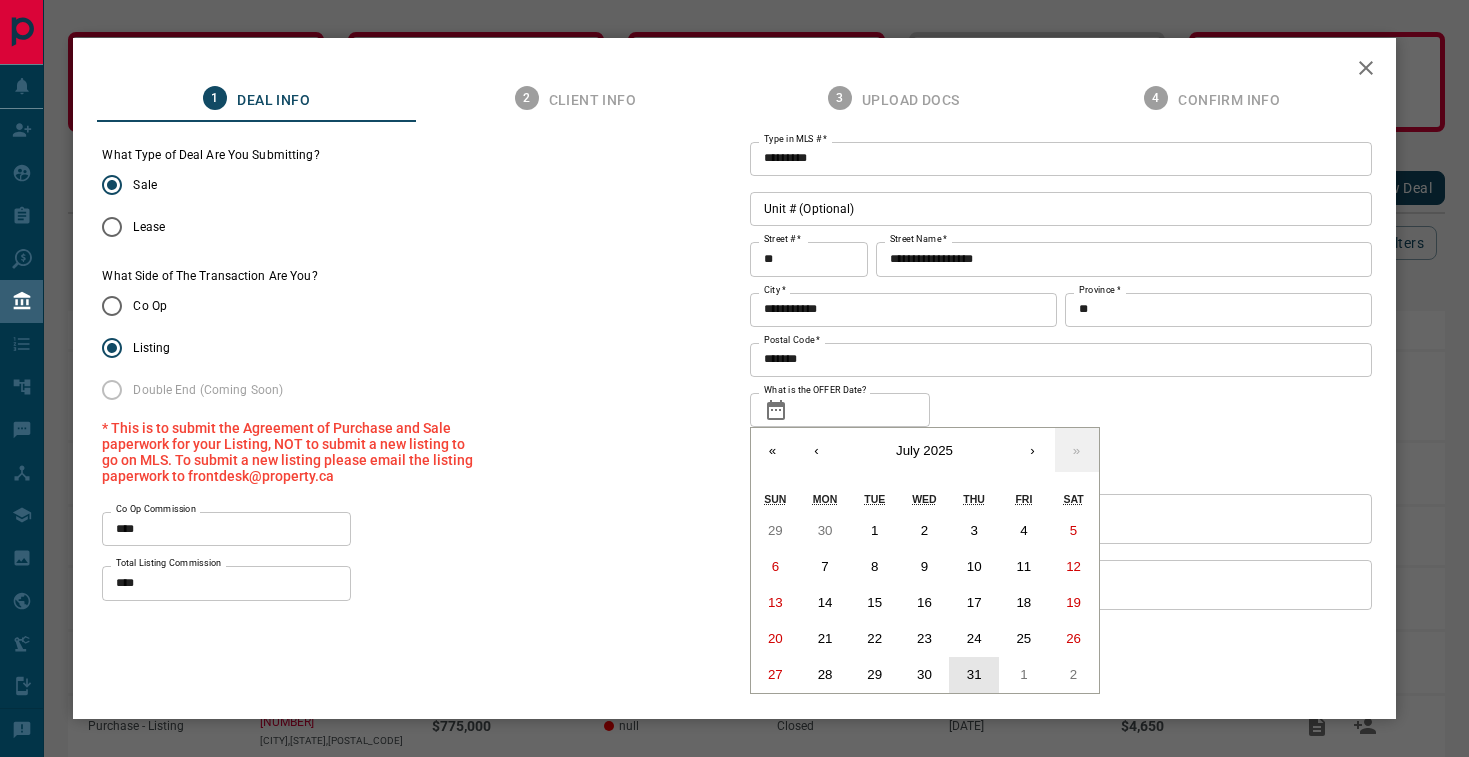 click on "31" at bounding box center (974, 674) 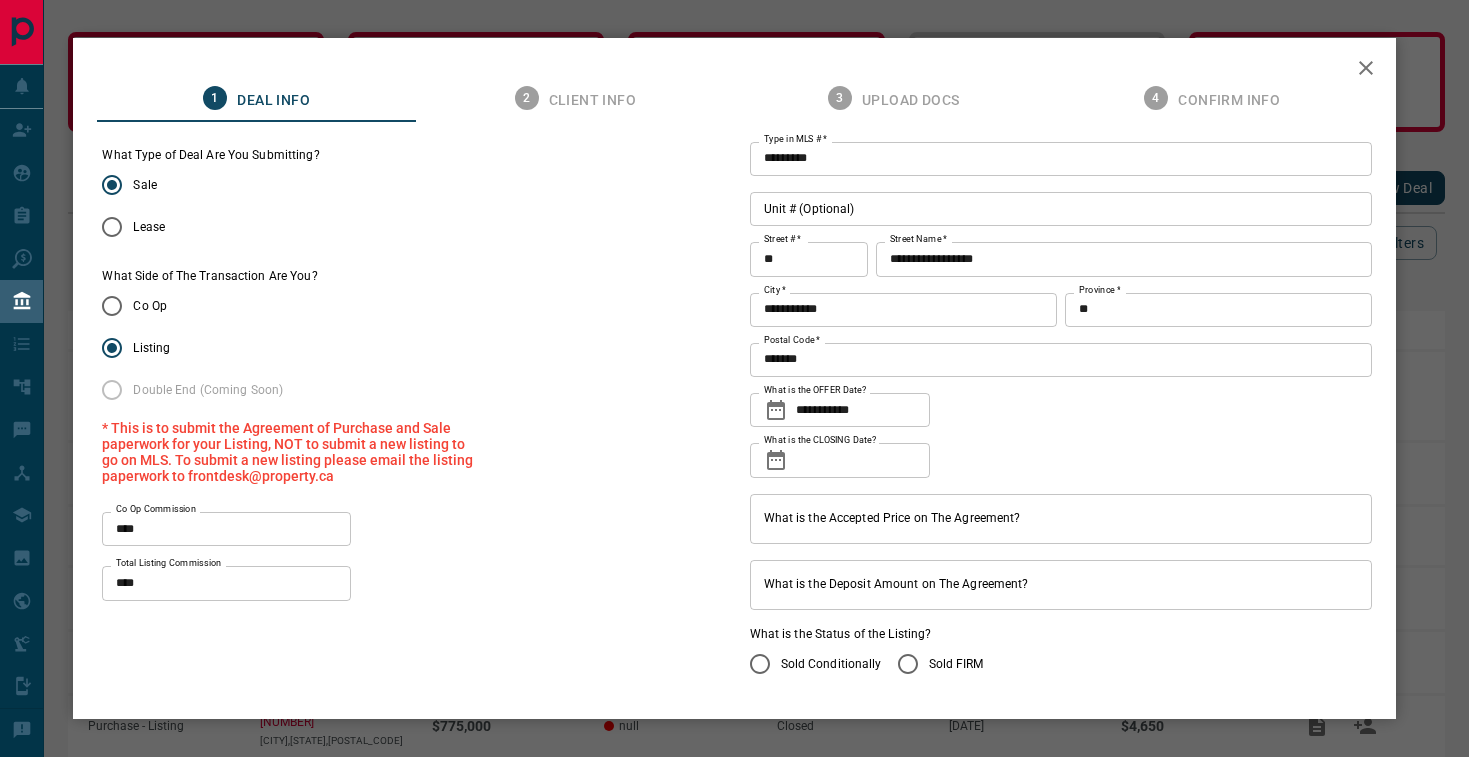 type on "**********" 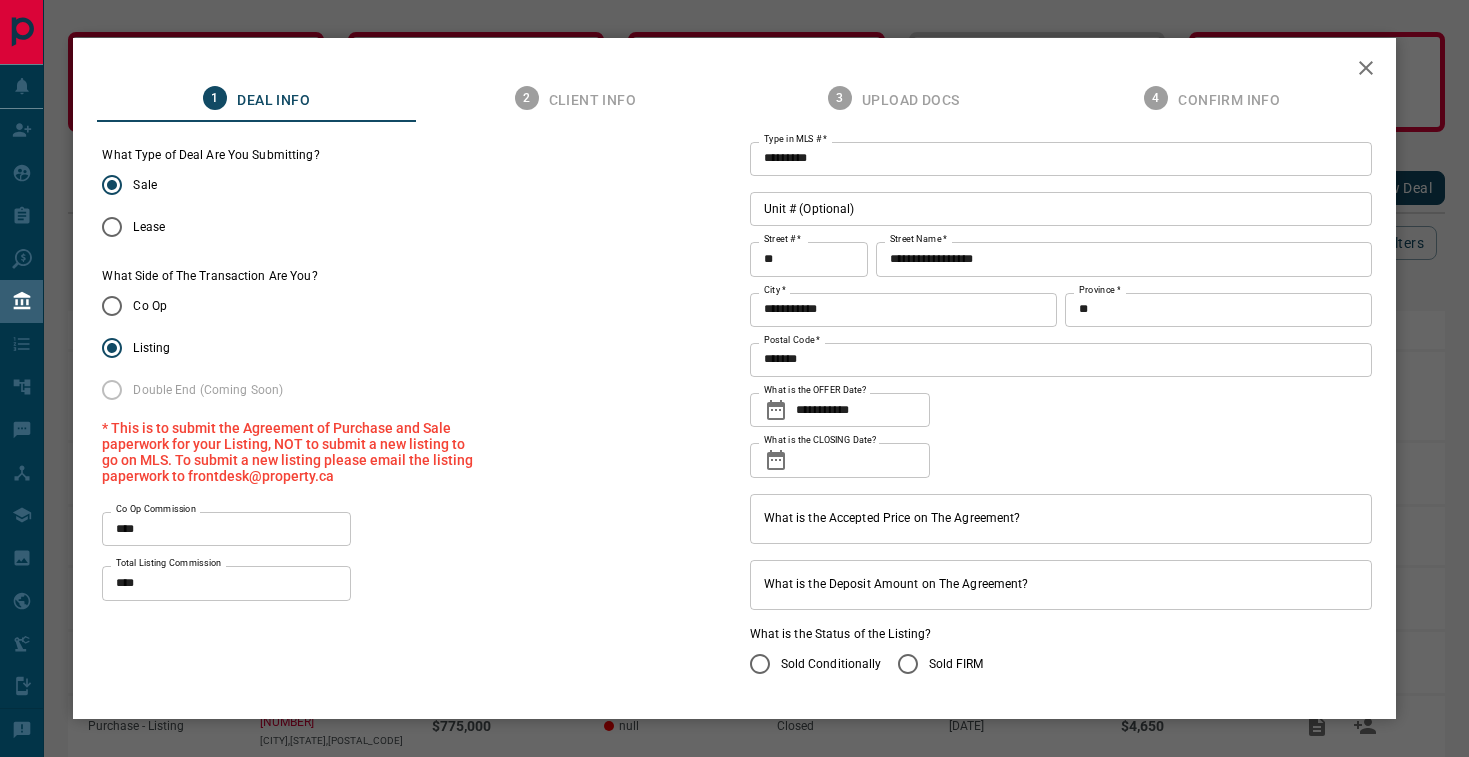 click 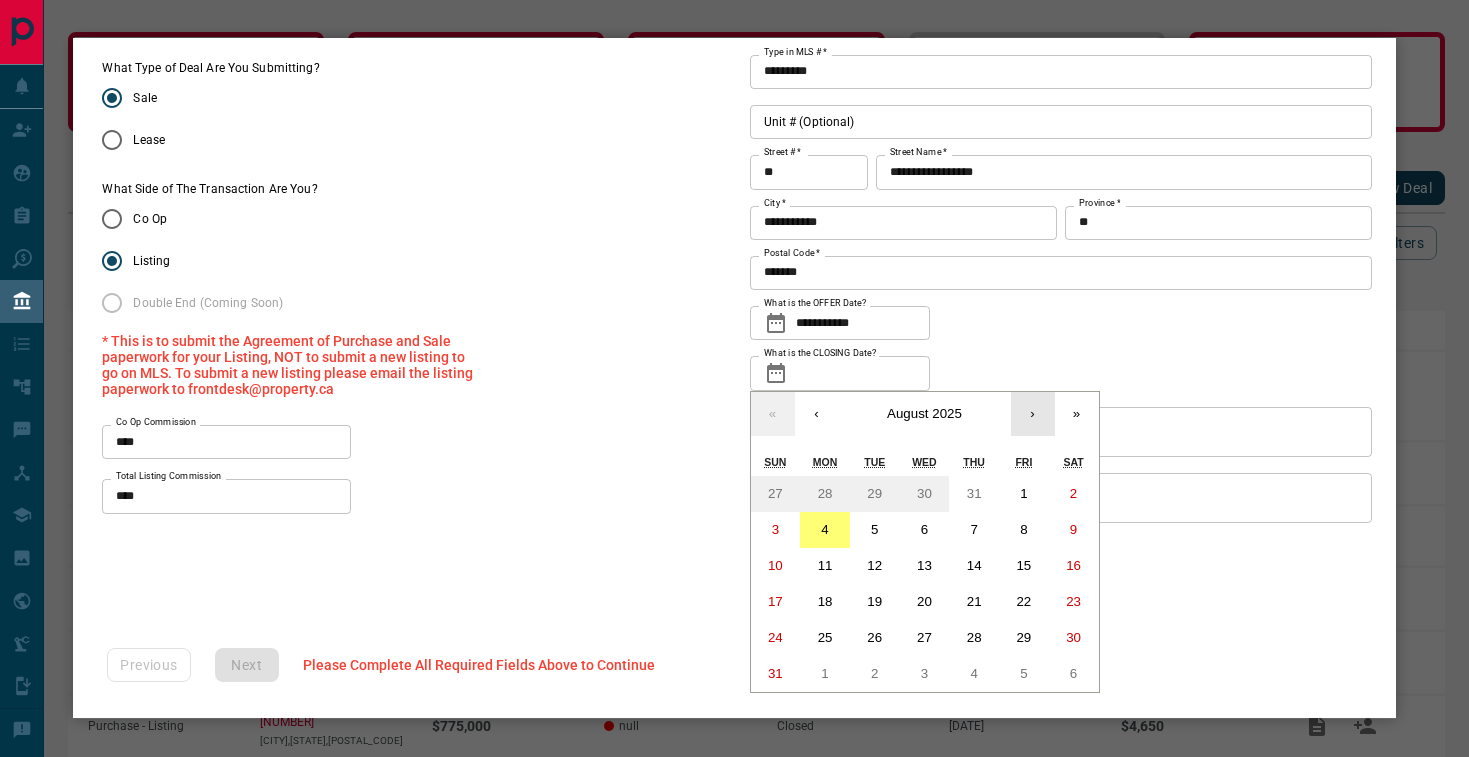 scroll, scrollTop: 86, scrollLeft: 0, axis: vertical 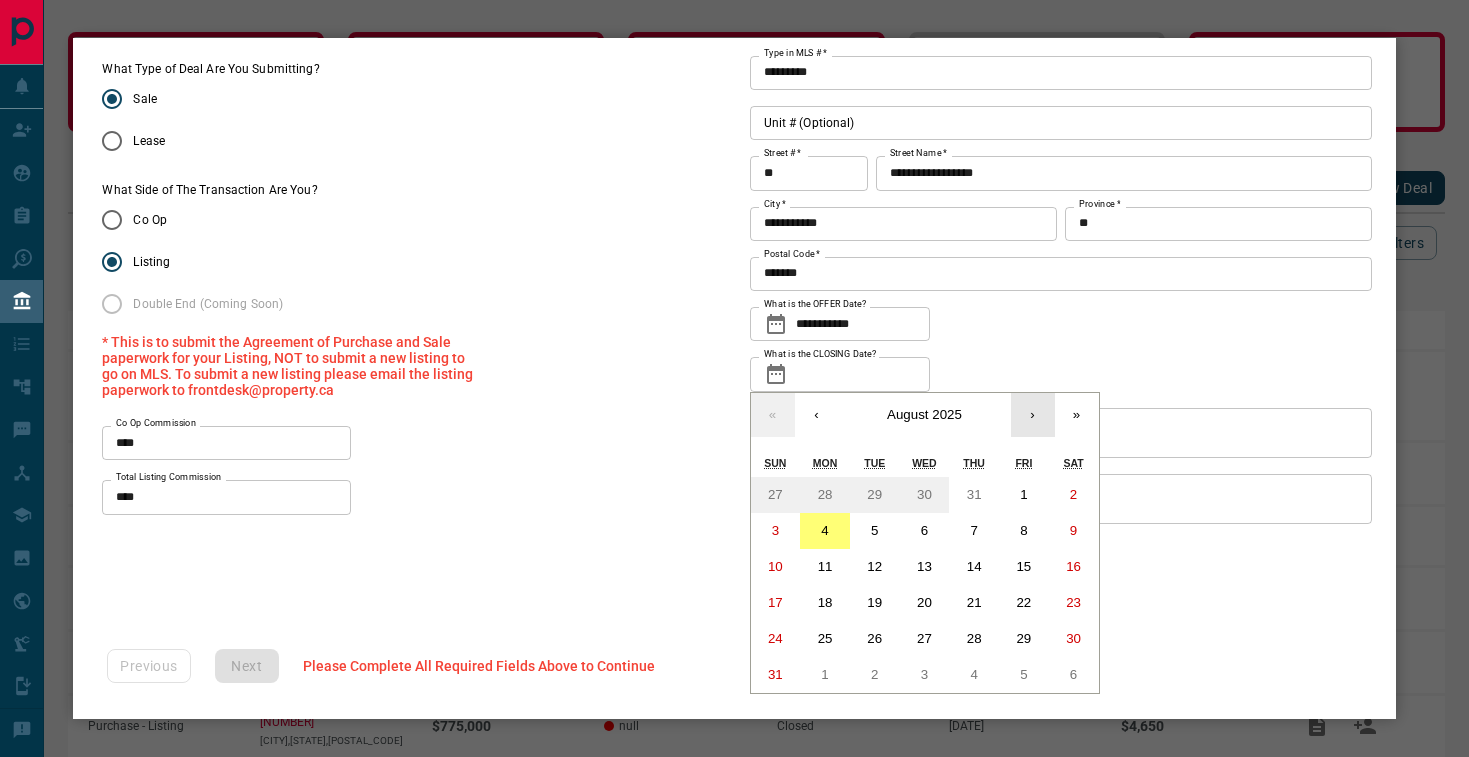 click on "›" at bounding box center (1033, 415) 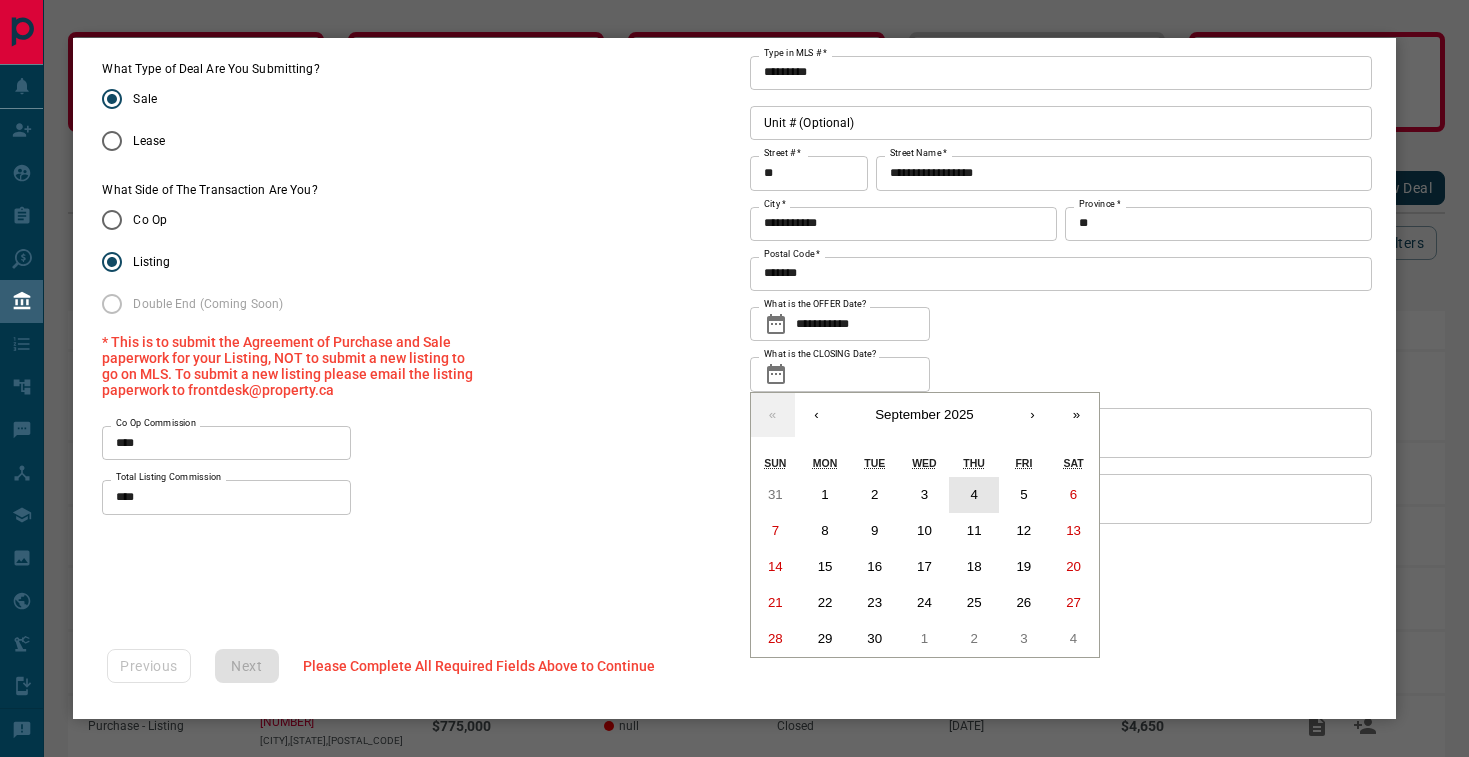 click on "4" at bounding box center (974, 495) 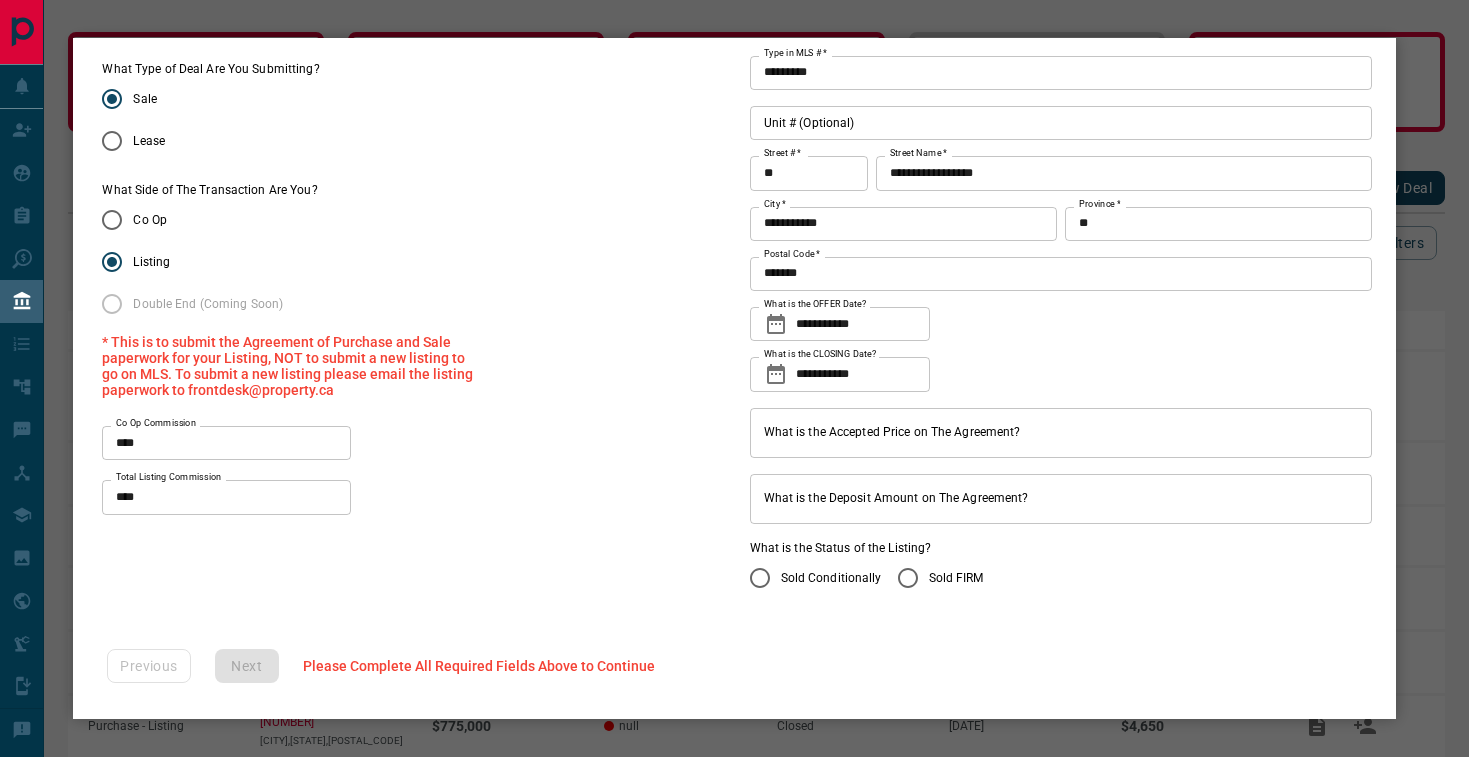 click on "What is the Accepted Price on The Agreement?" at bounding box center [1061, 433] 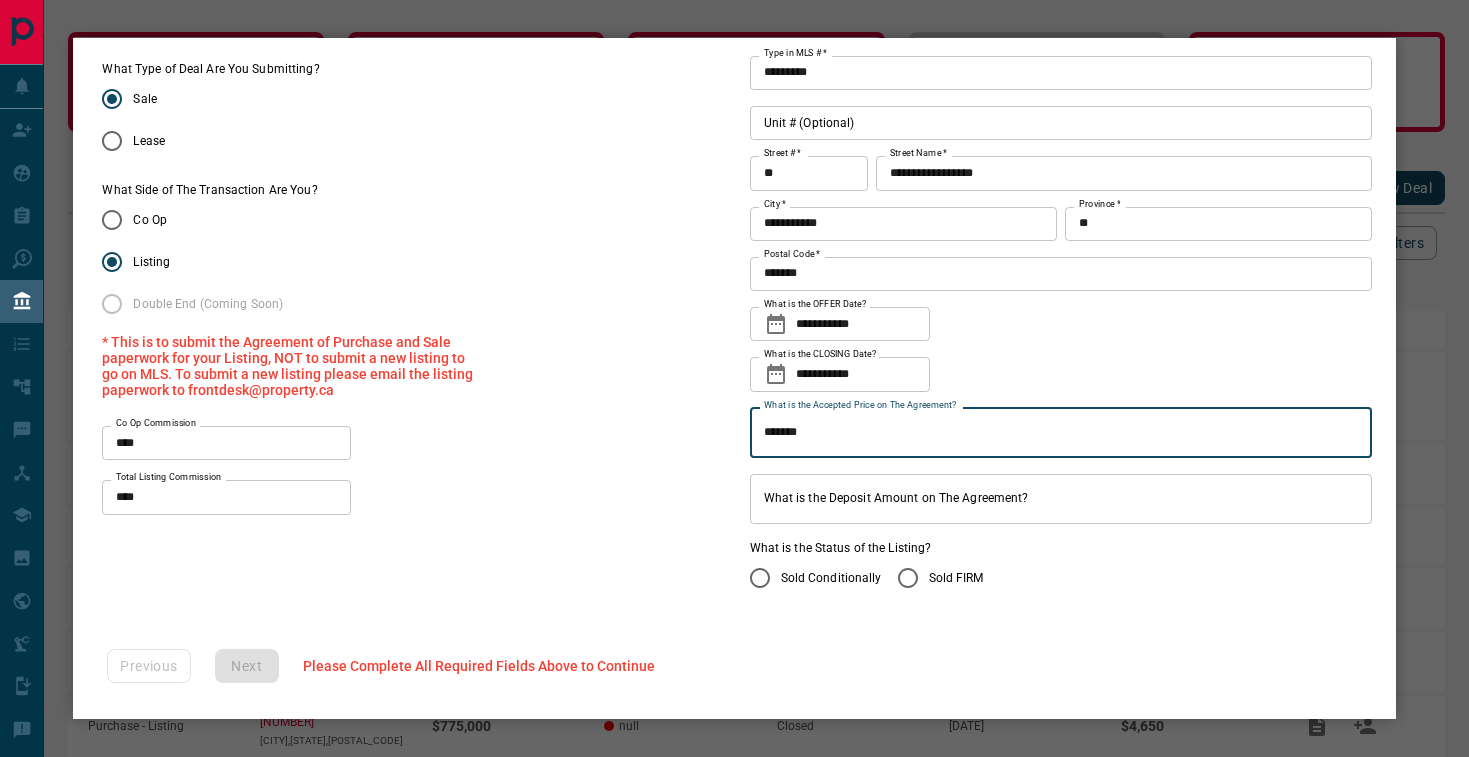 type on "********" 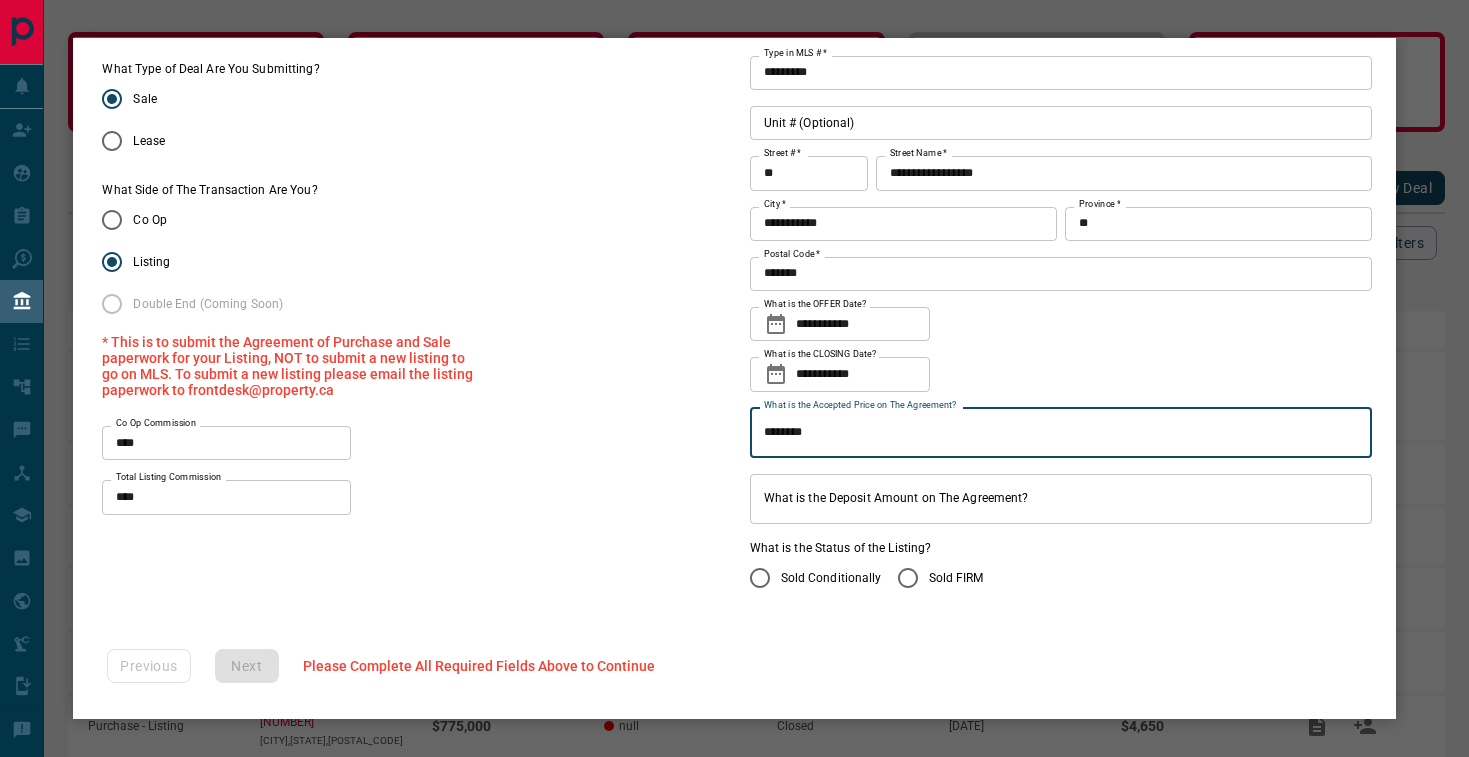 click on "What is the Deposit Amount on The Agreement?" at bounding box center (1061, 499) 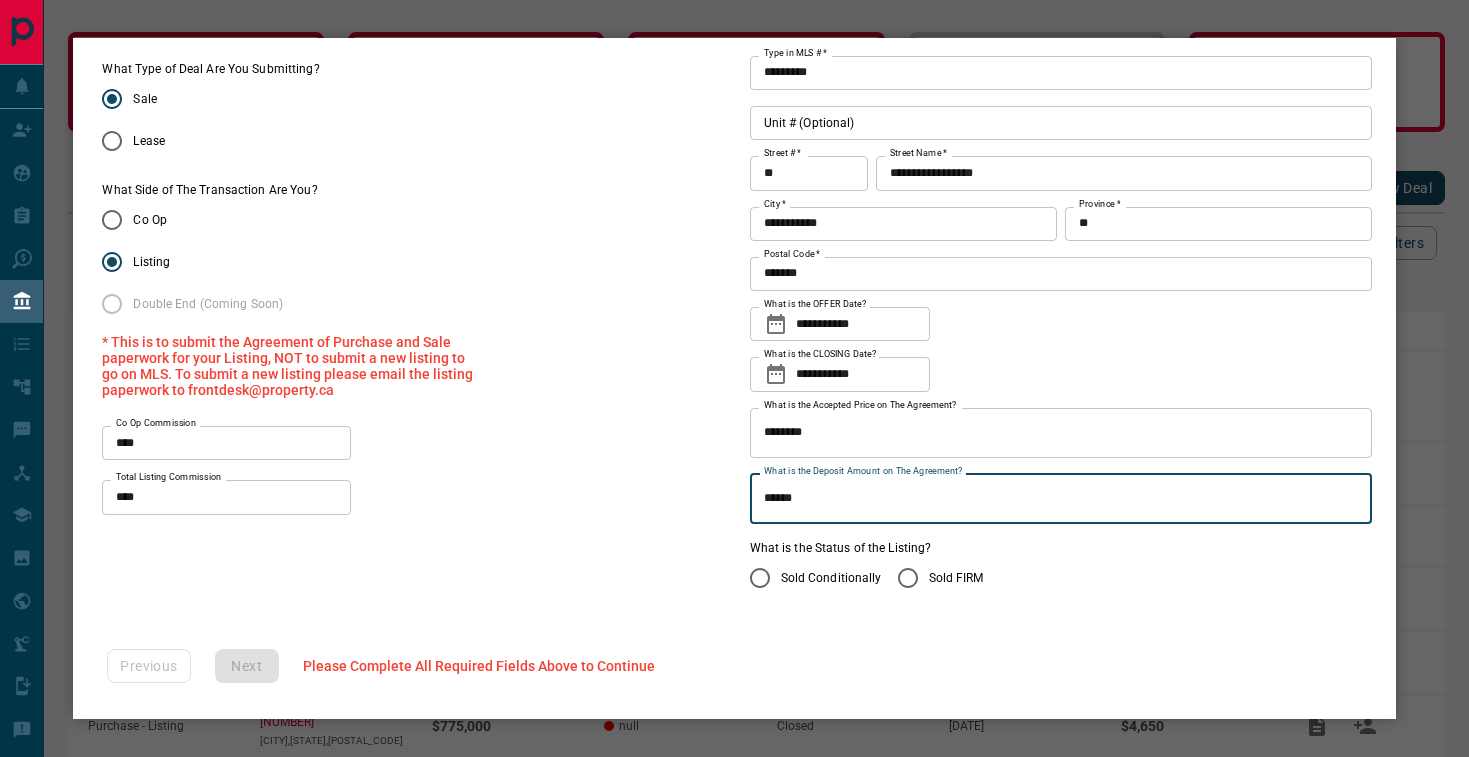type on "*******" 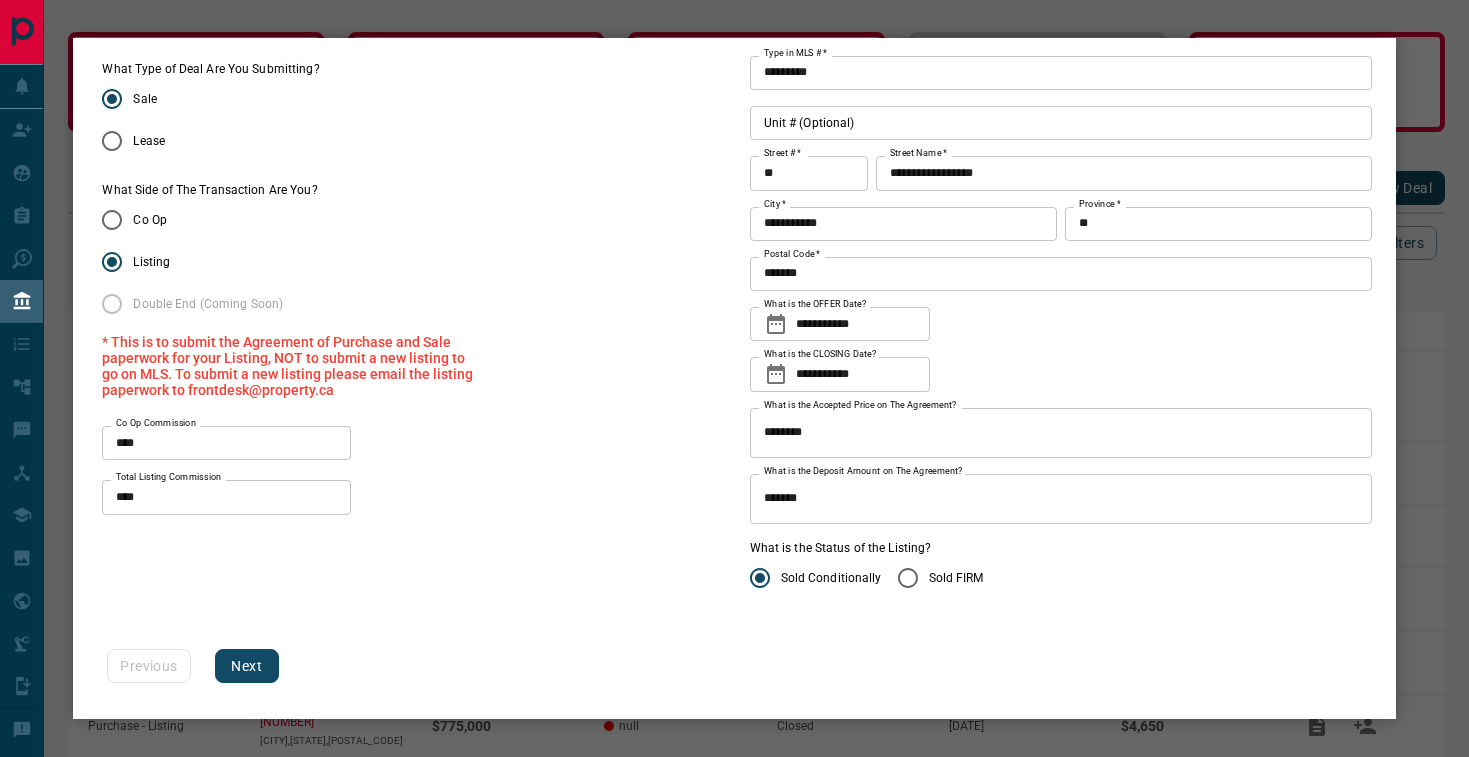 click on "Next" at bounding box center [247, 666] 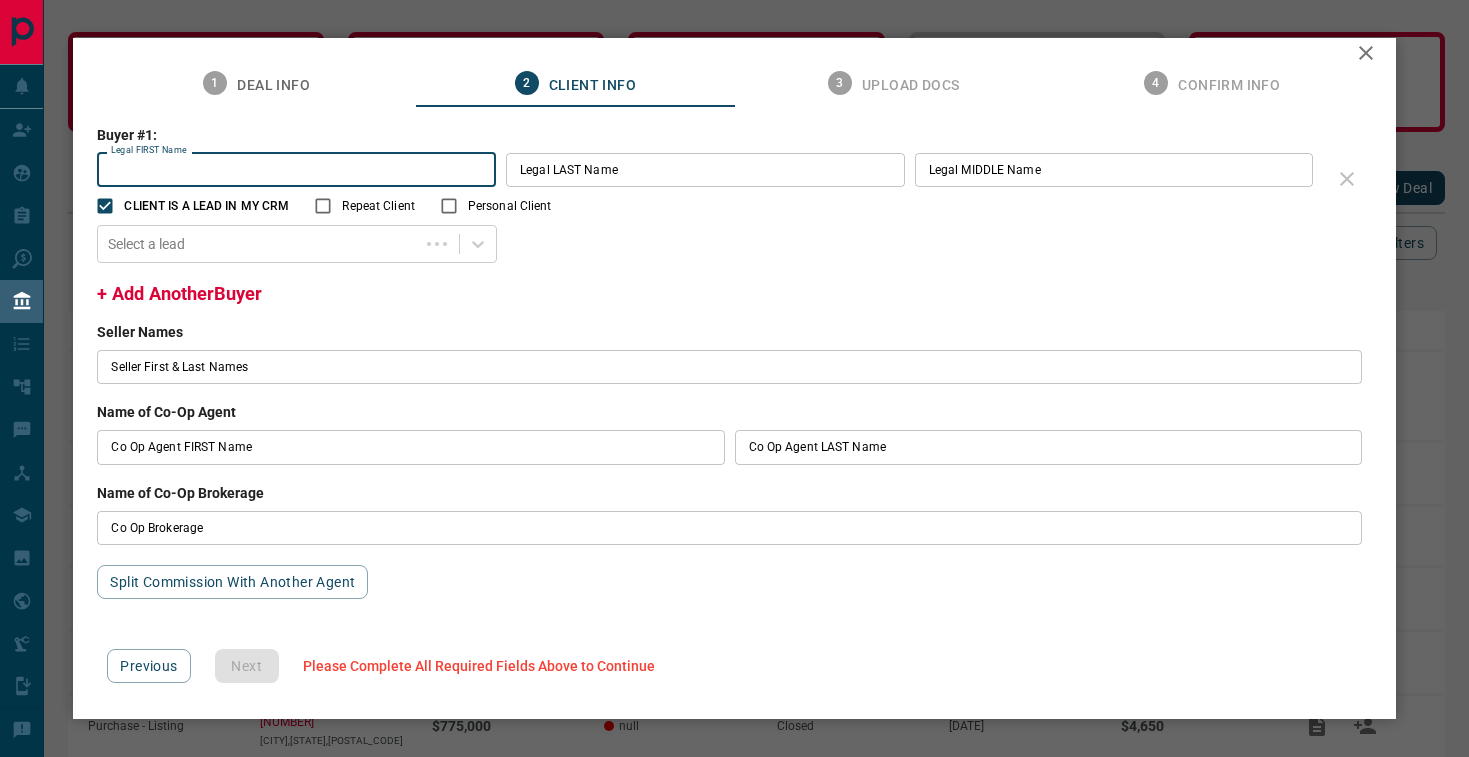 scroll, scrollTop: 15, scrollLeft: 0, axis: vertical 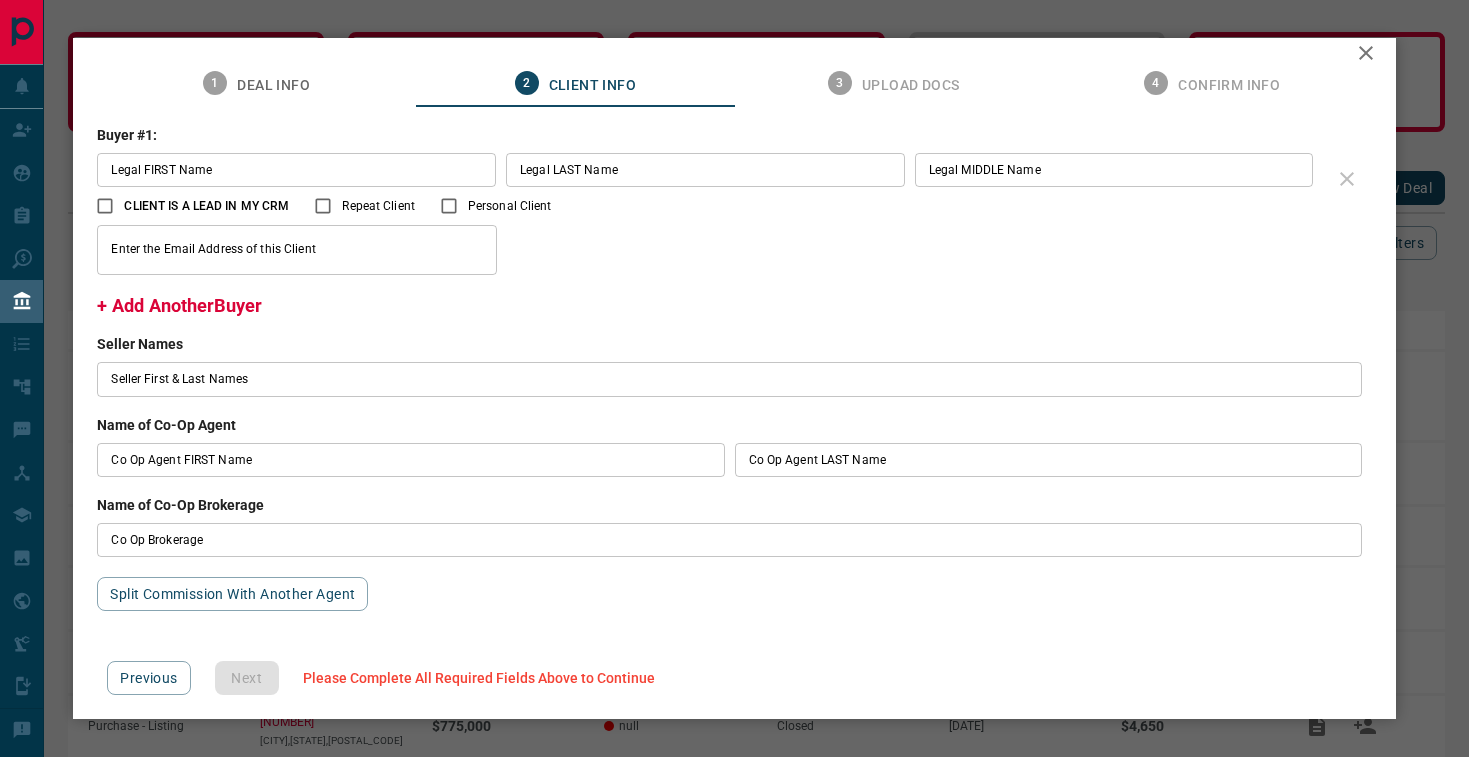 click on "Legal FIRST Name" at bounding box center [296, 170] 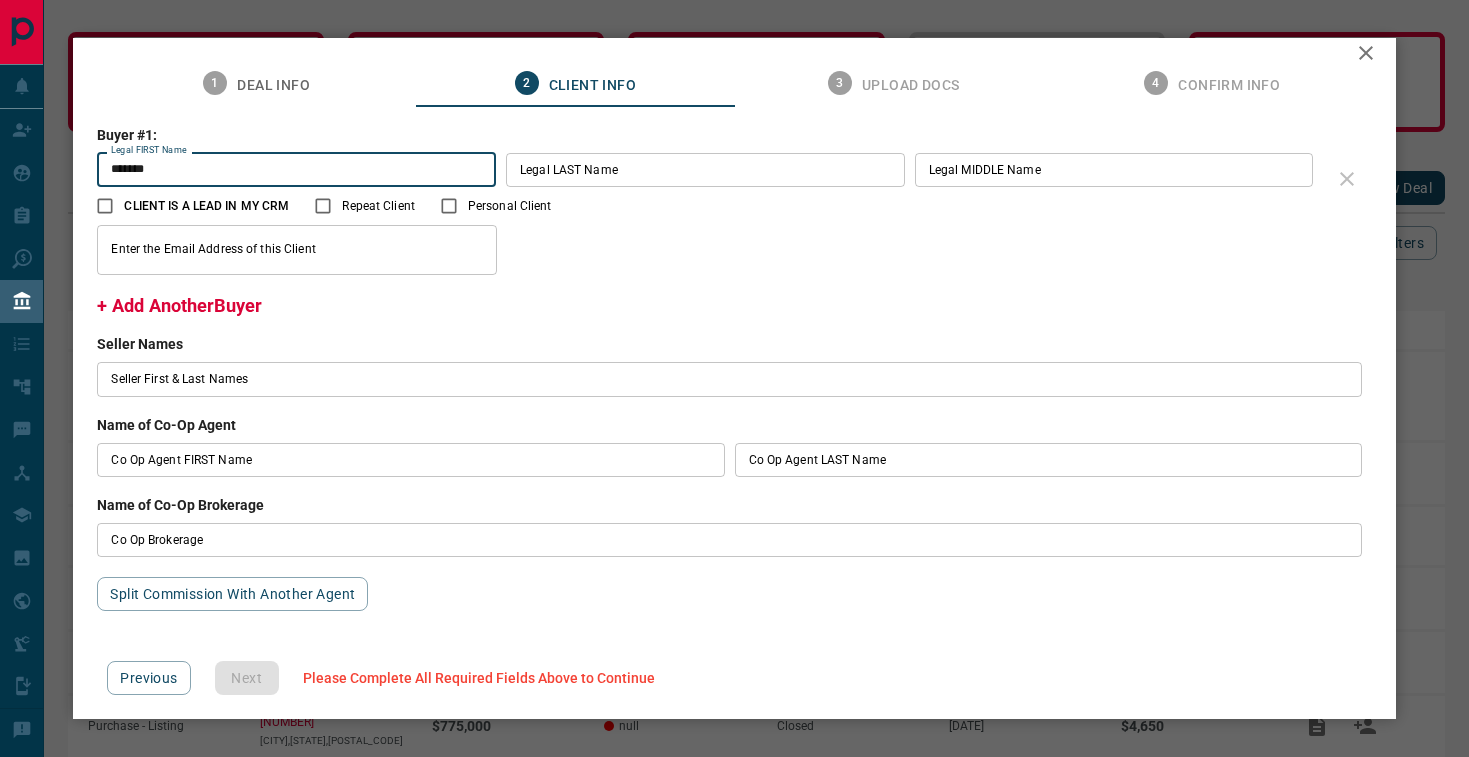 type on "*******" 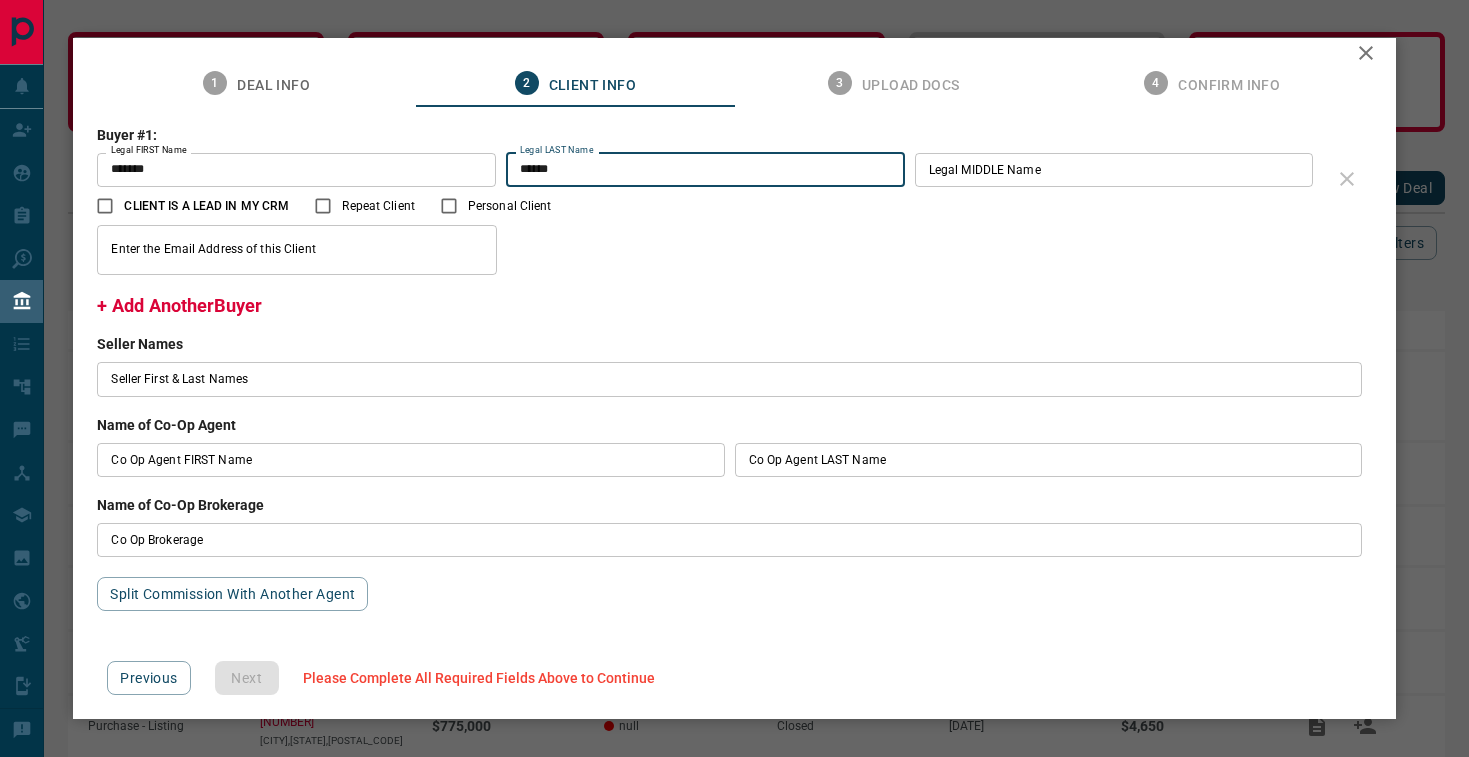 type on "******" 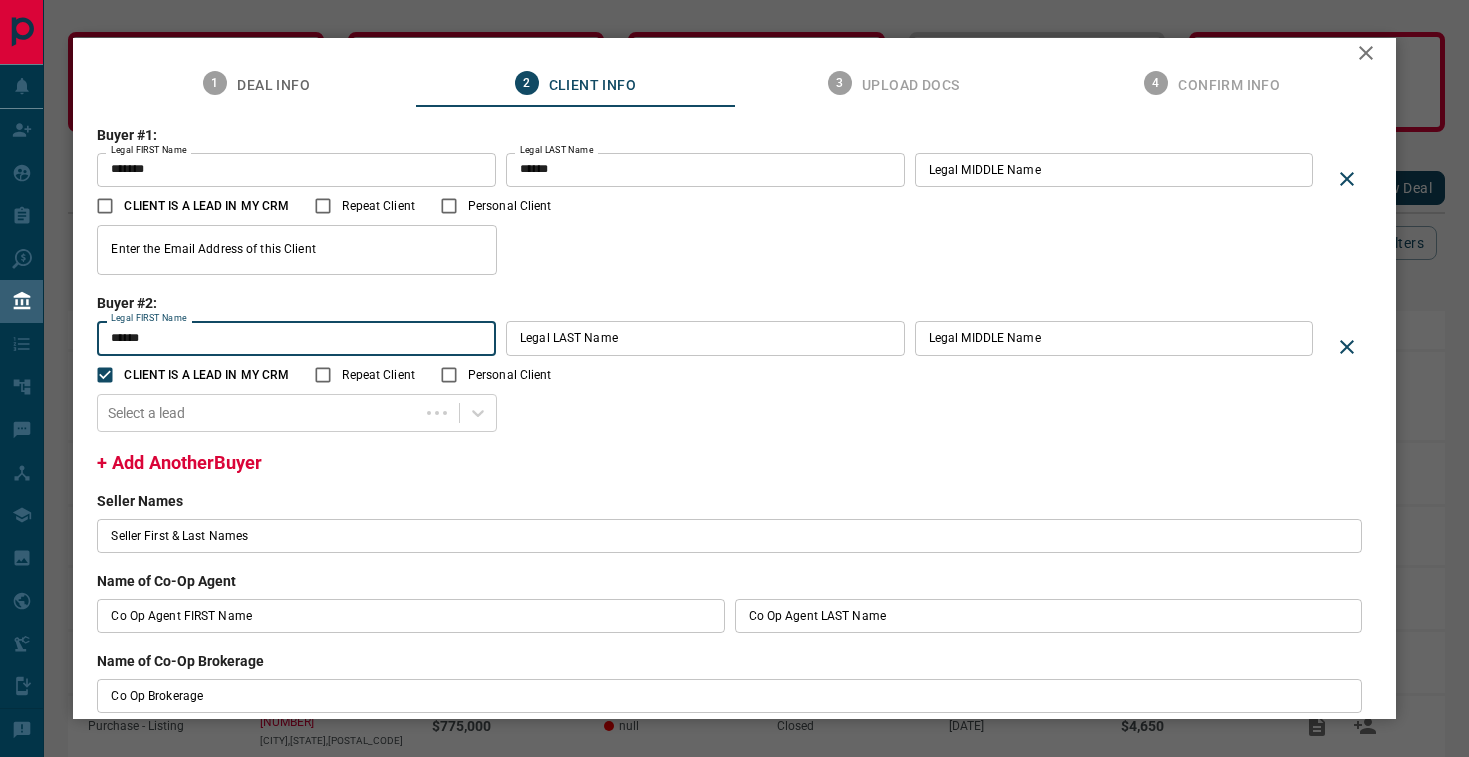 type on "******" 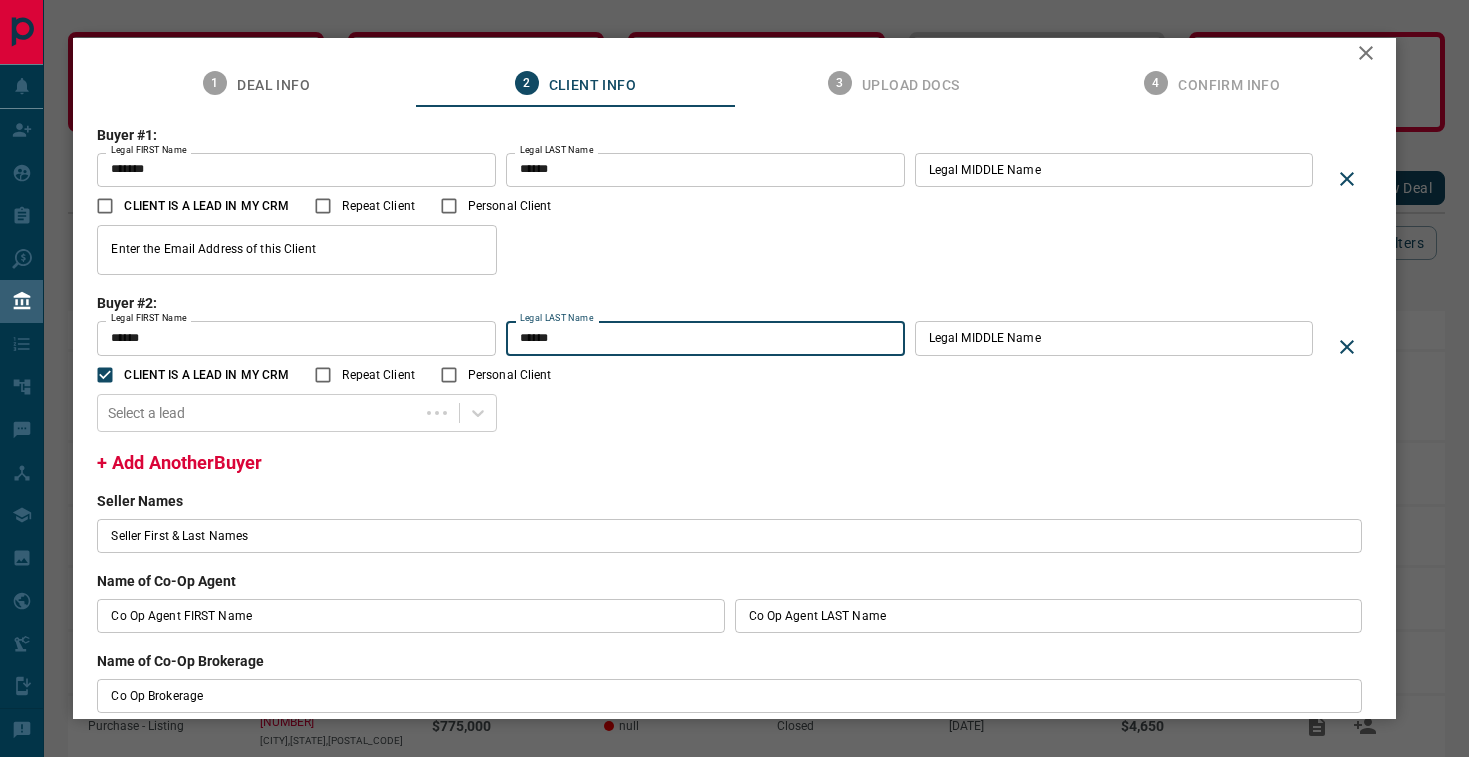 type on "******" 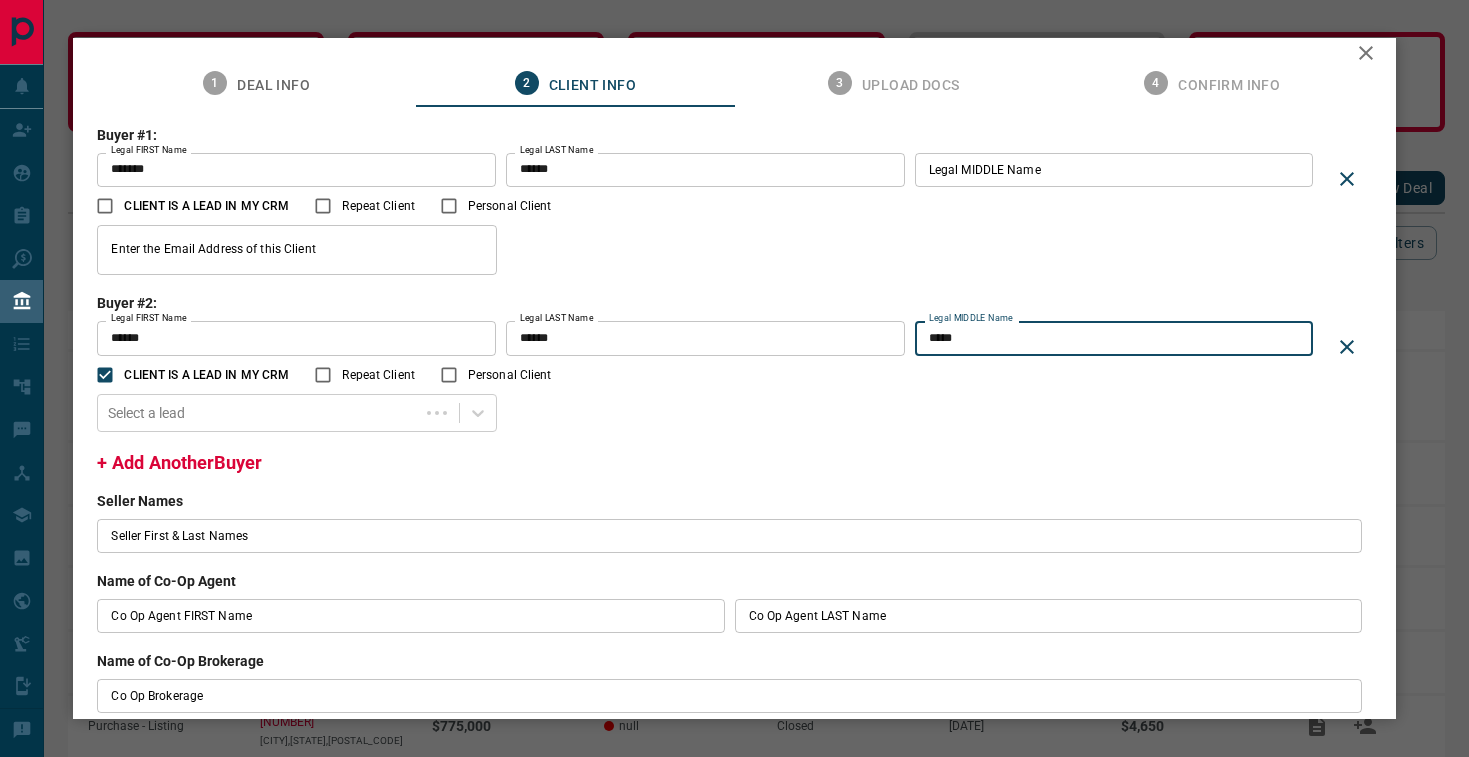type on "*****" 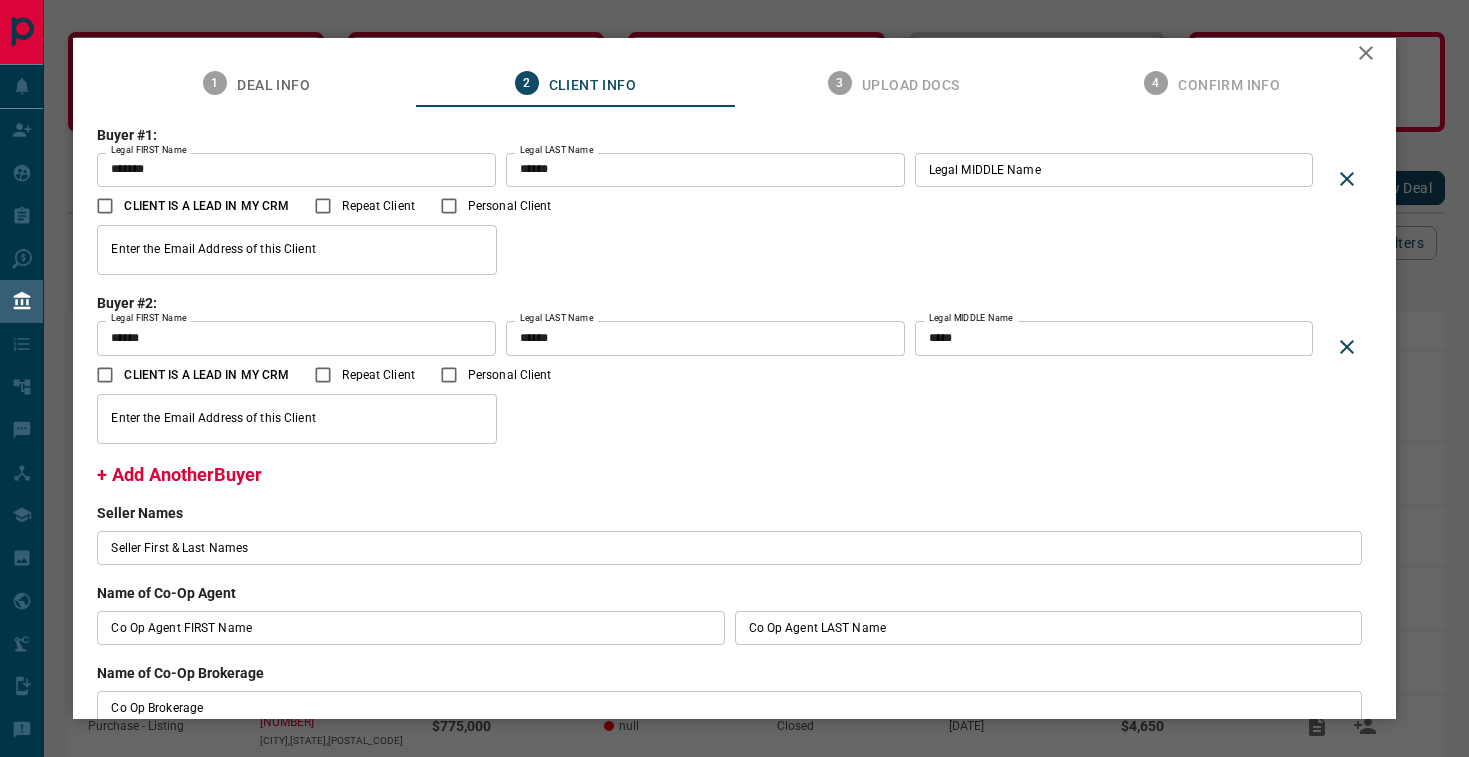 scroll, scrollTop: 88, scrollLeft: 0, axis: vertical 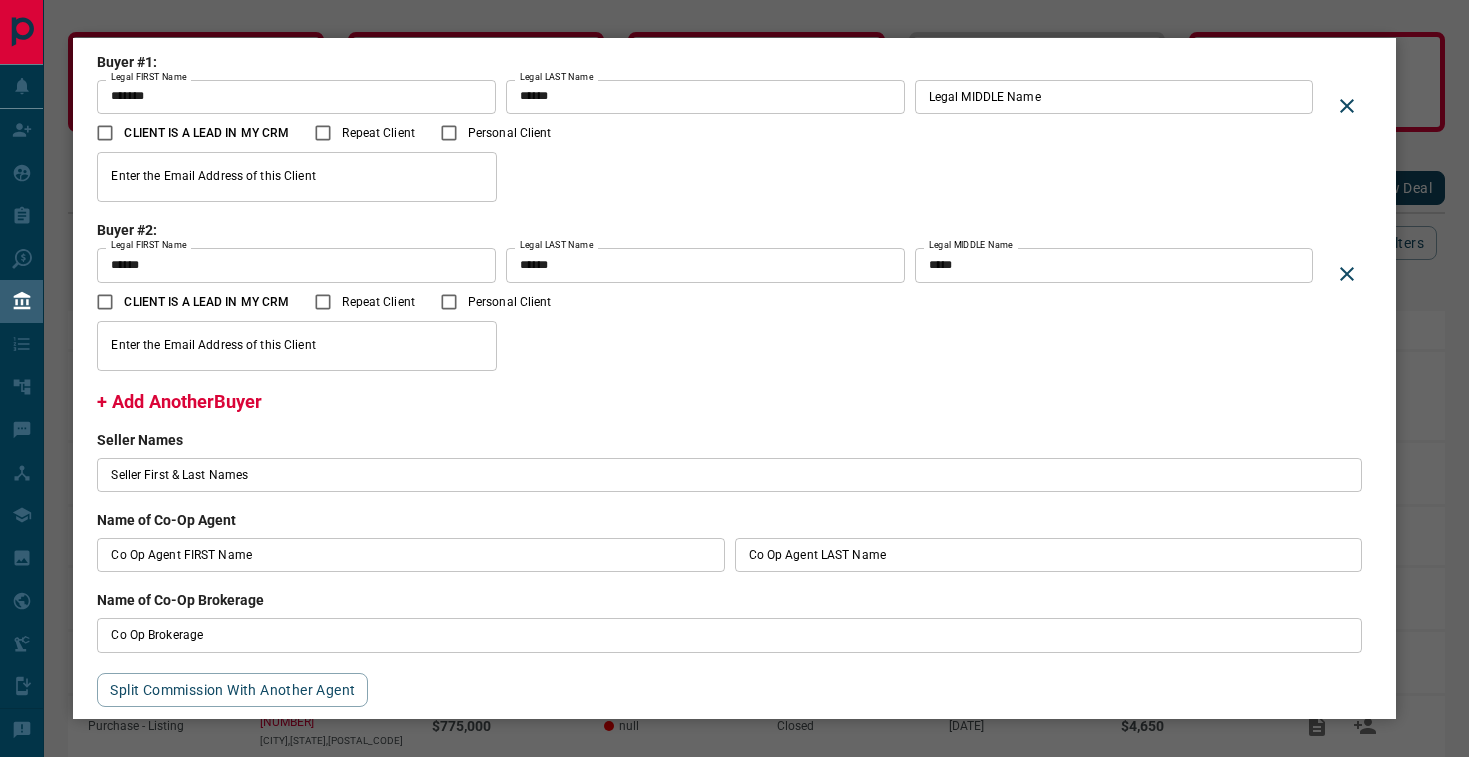 click on "Seller First & Last Names" at bounding box center [729, 475] 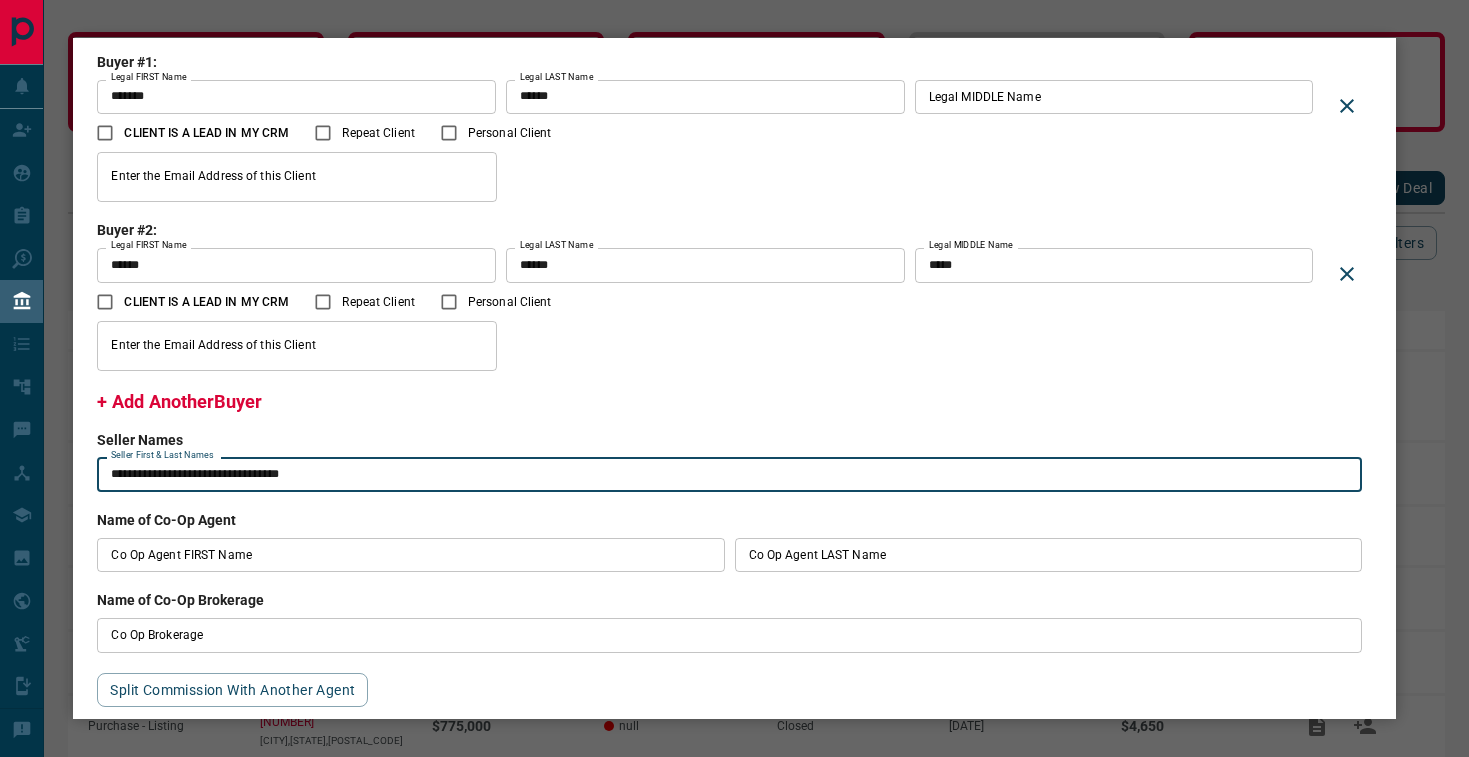 type on "**********" 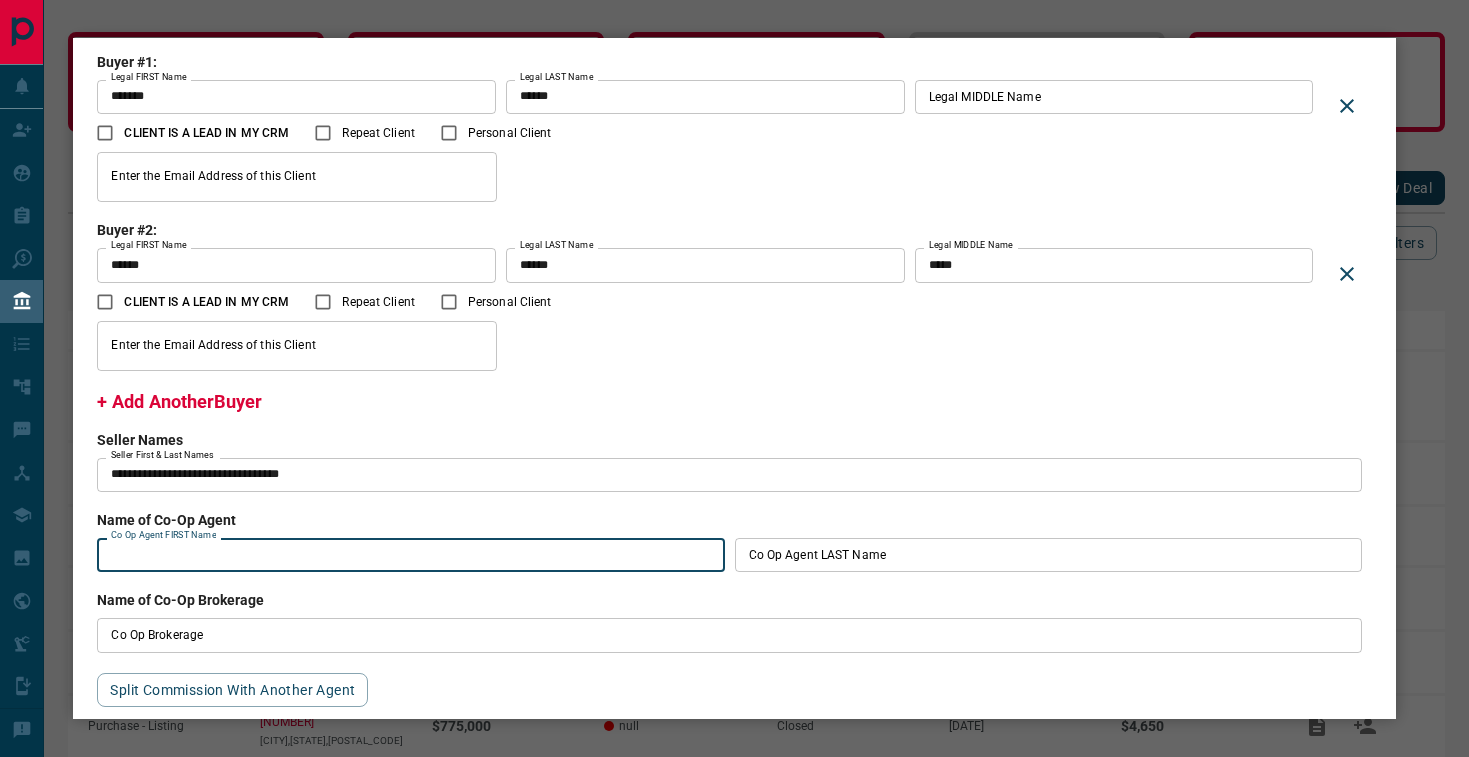 click on "Co Op Agent FIRST Name" at bounding box center (410, 555) 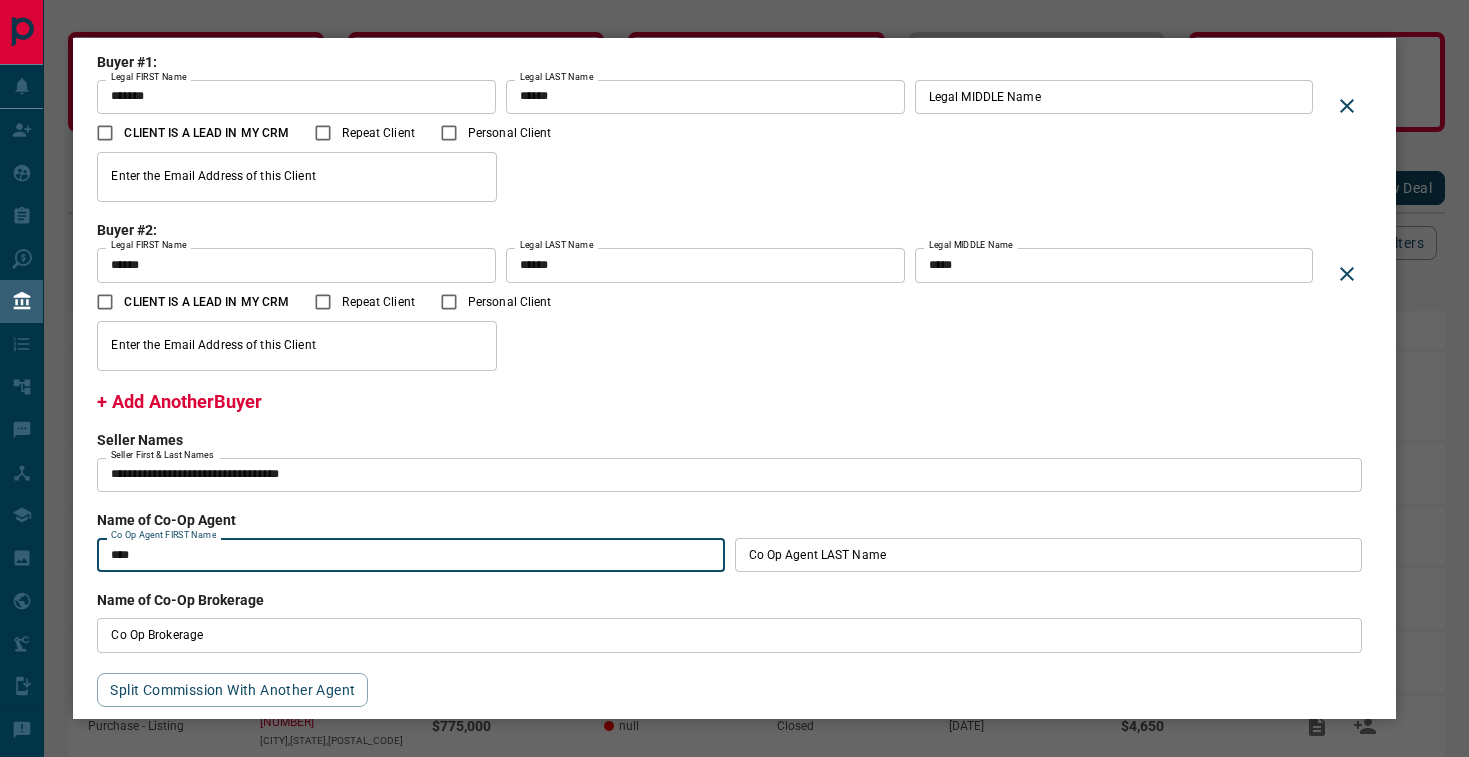 type on "****" 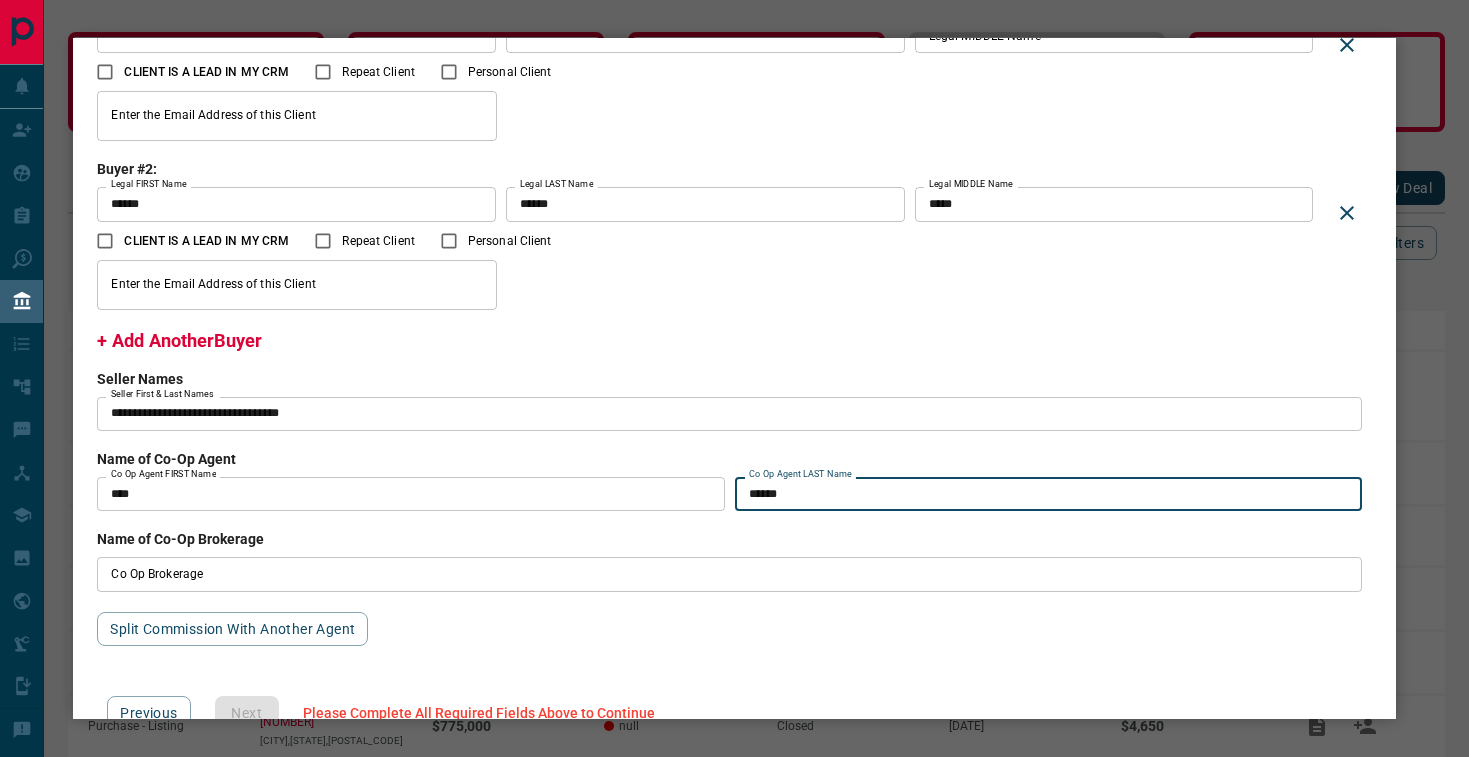 scroll, scrollTop: 165, scrollLeft: 0, axis: vertical 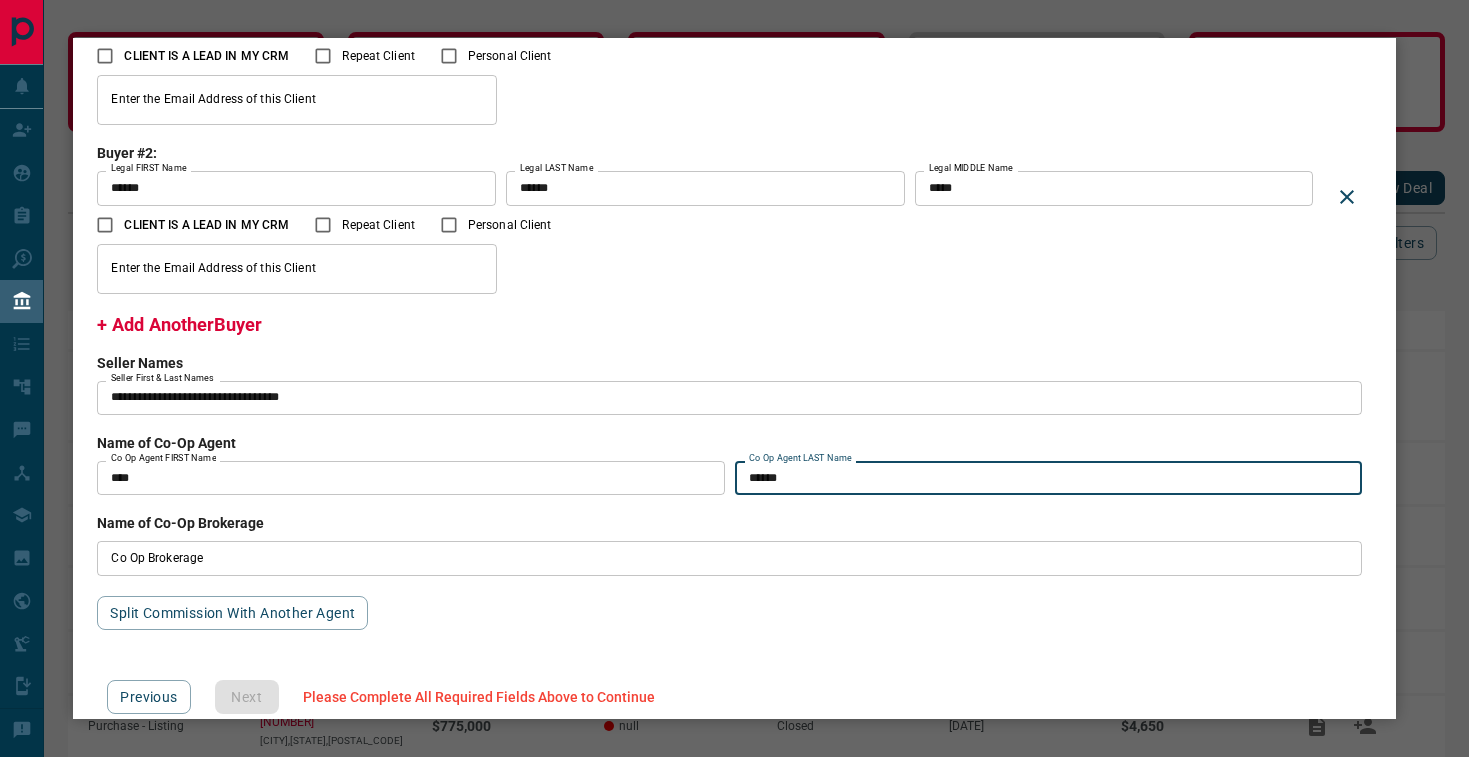 type on "******" 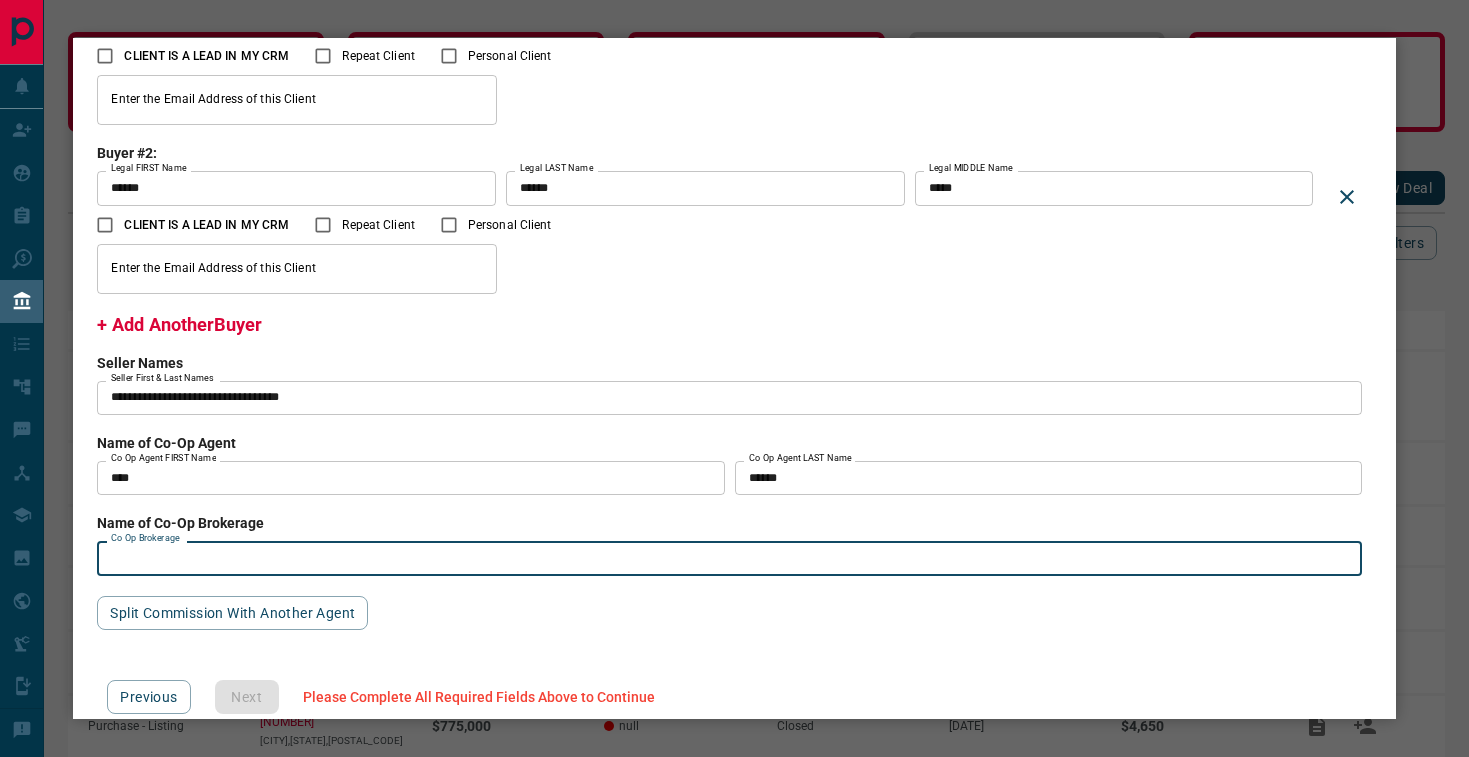click on "Co Op Brokerage" at bounding box center [729, 558] 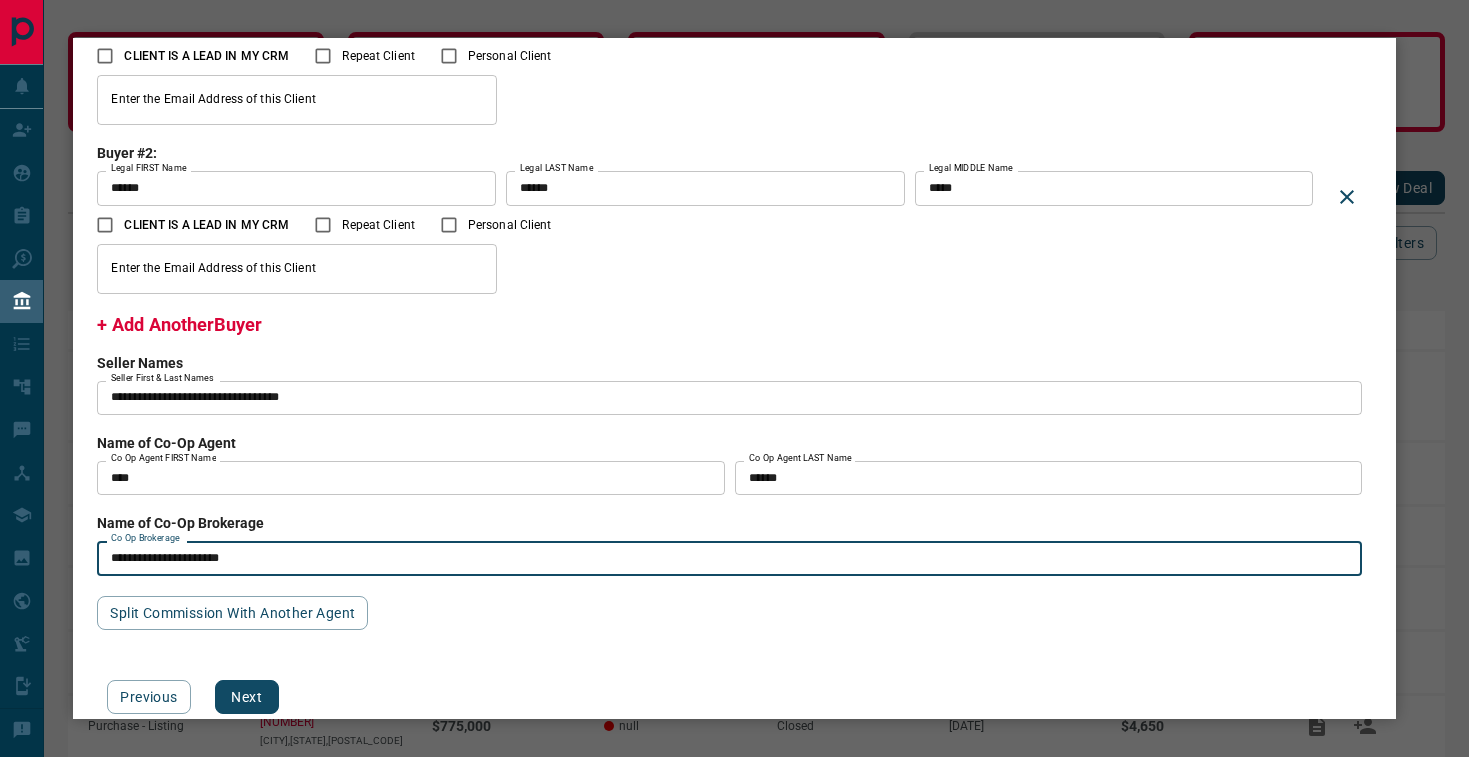 type on "**********" 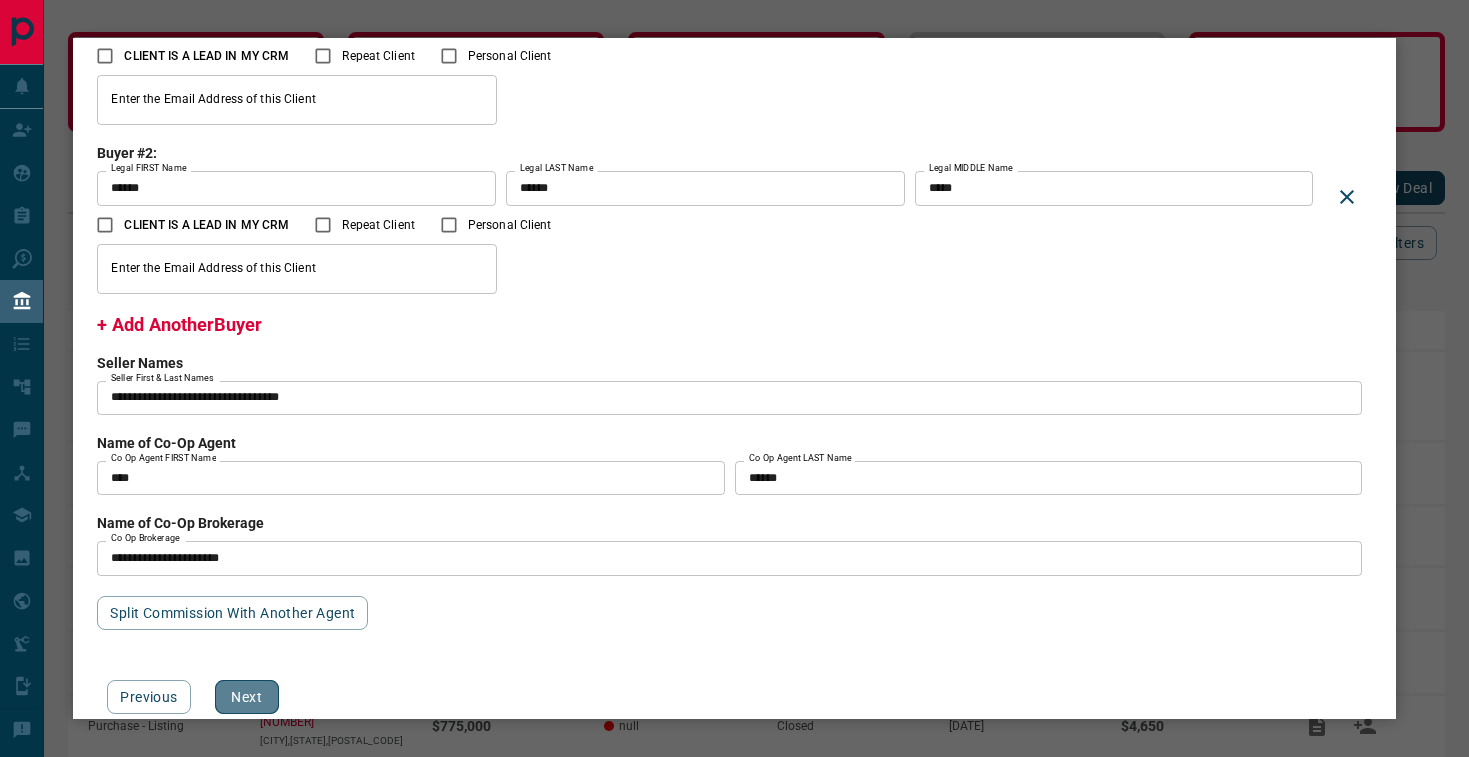 click on "Next" at bounding box center [247, 697] 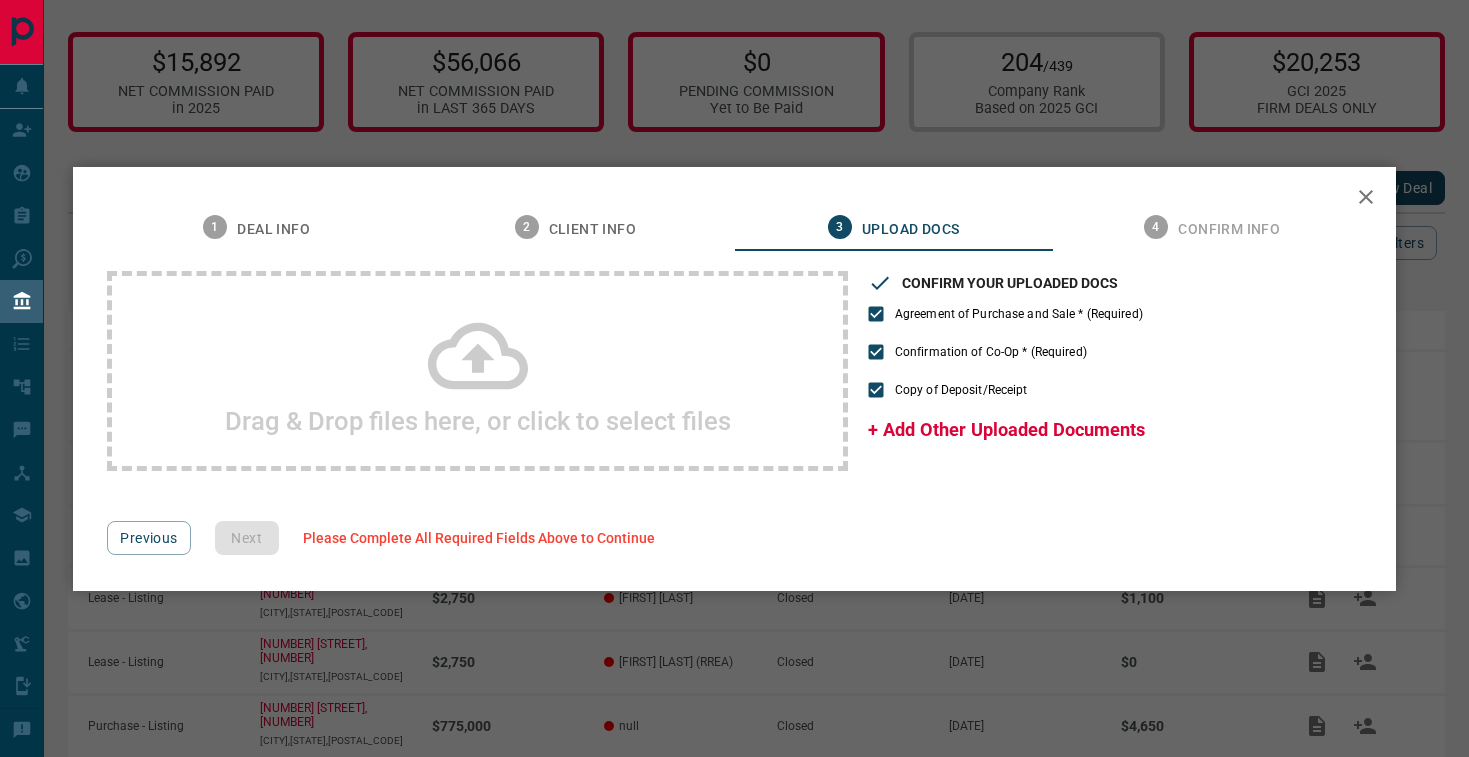 click 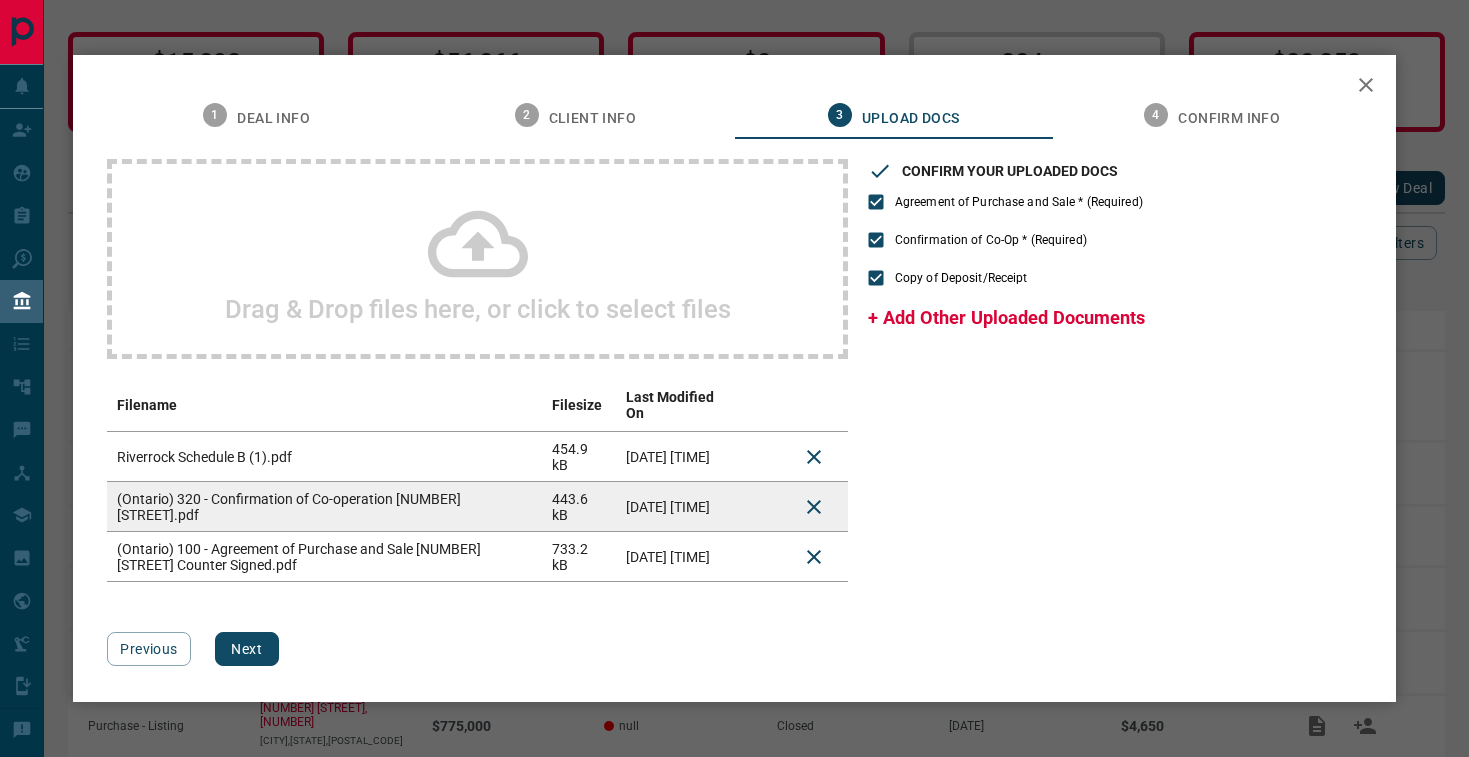 click on "Next" at bounding box center (247, 649) 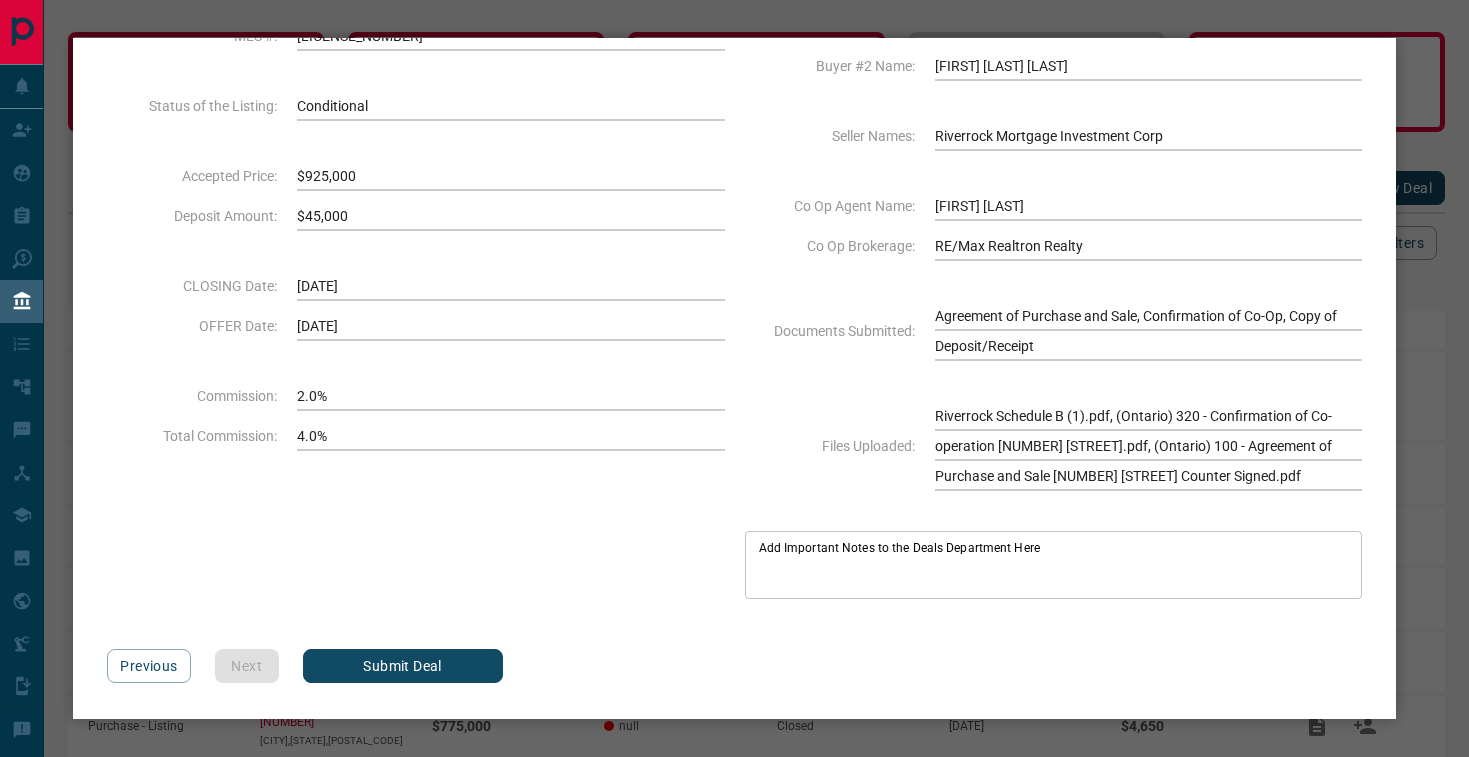 scroll, scrollTop: 161, scrollLeft: 0, axis: vertical 